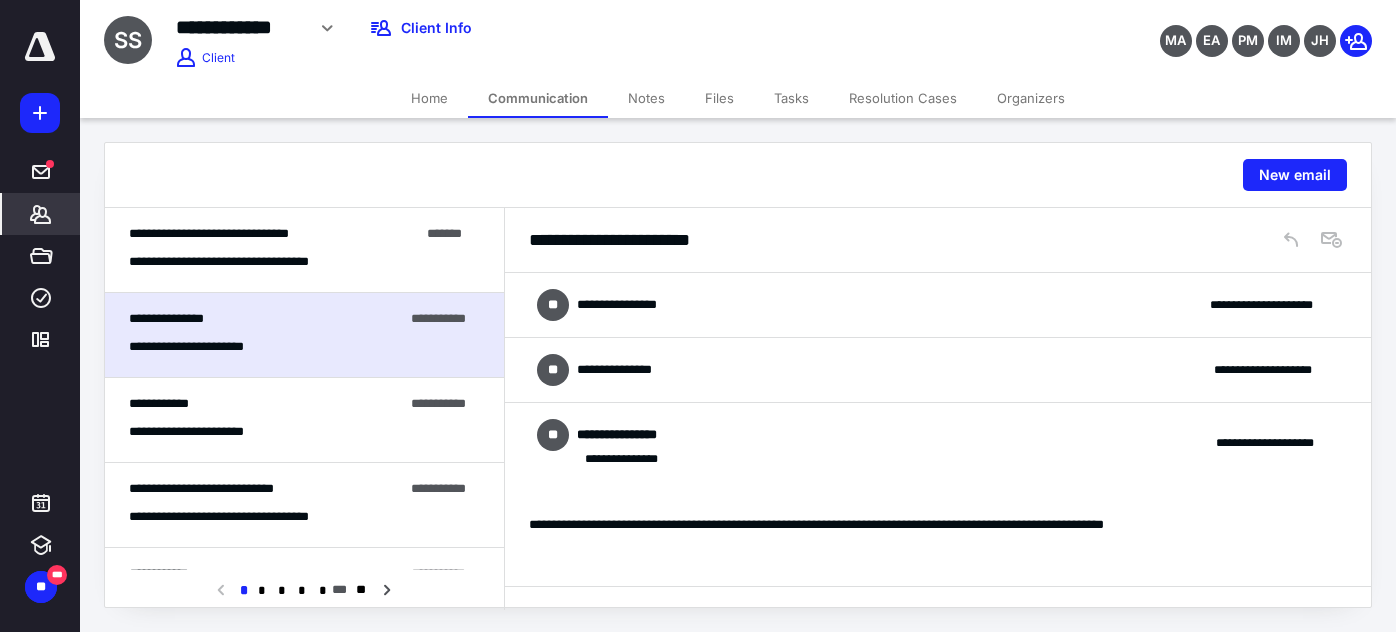 click 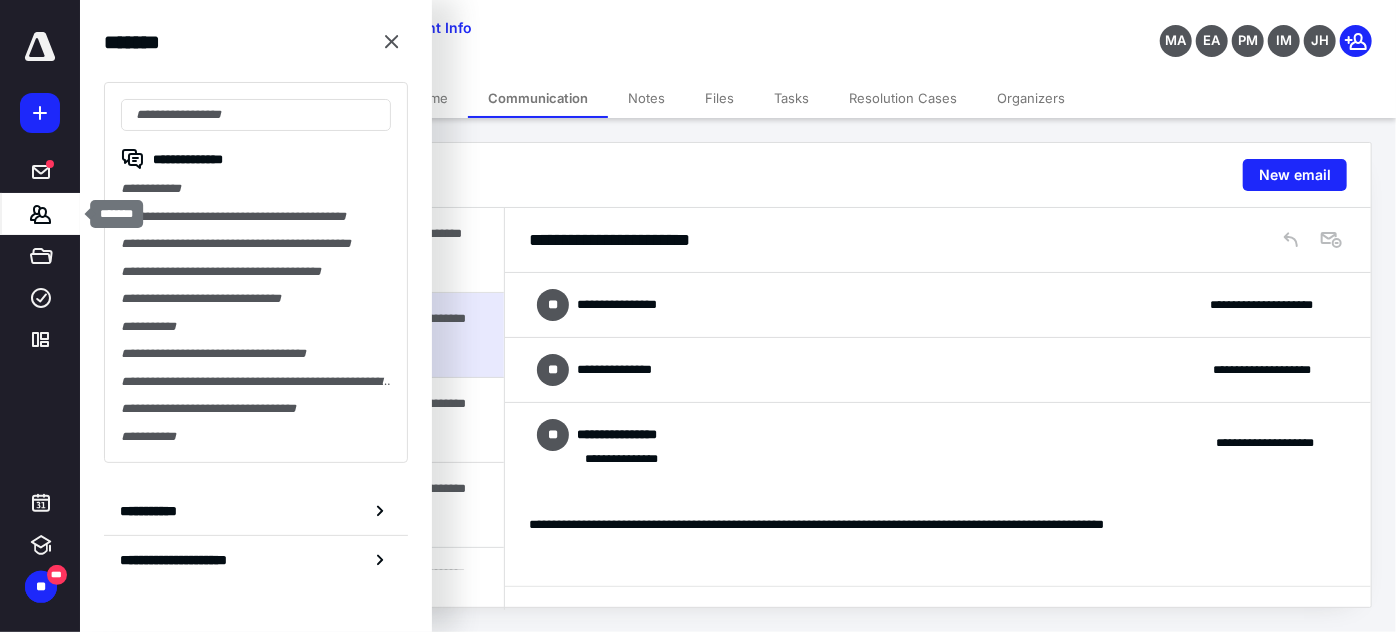 scroll, scrollTop: 0, scrollLeft: 0, axis: both 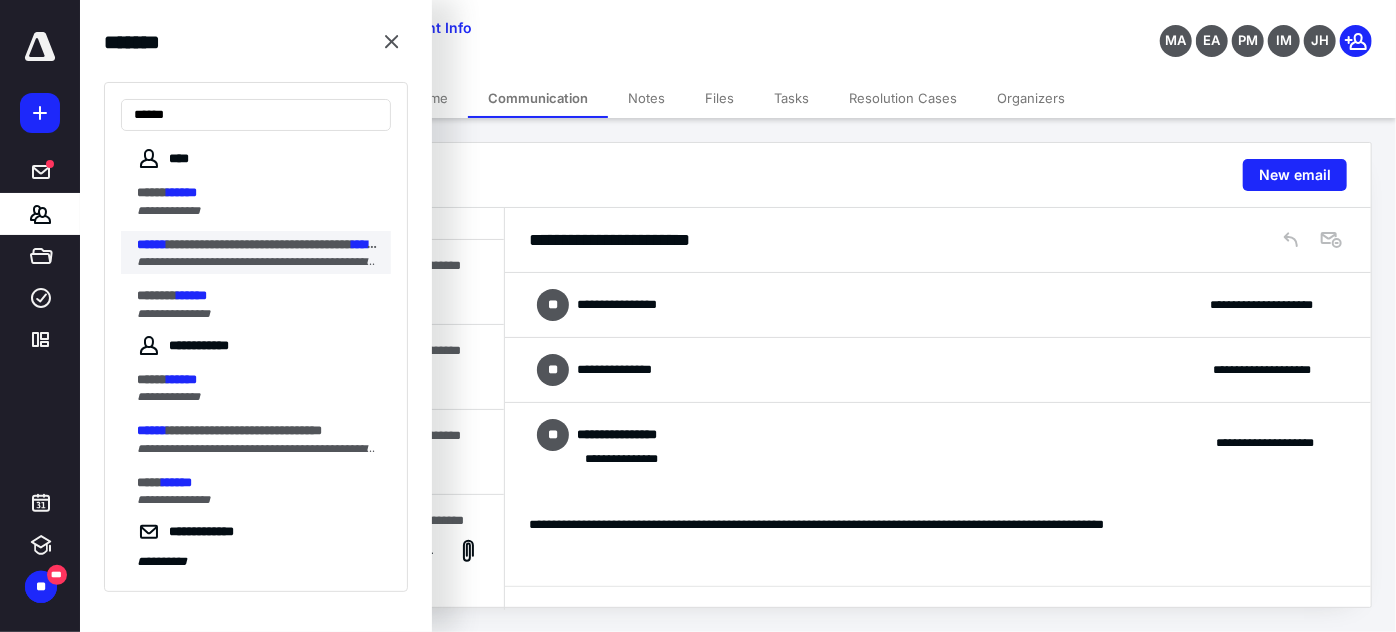 type on "******" 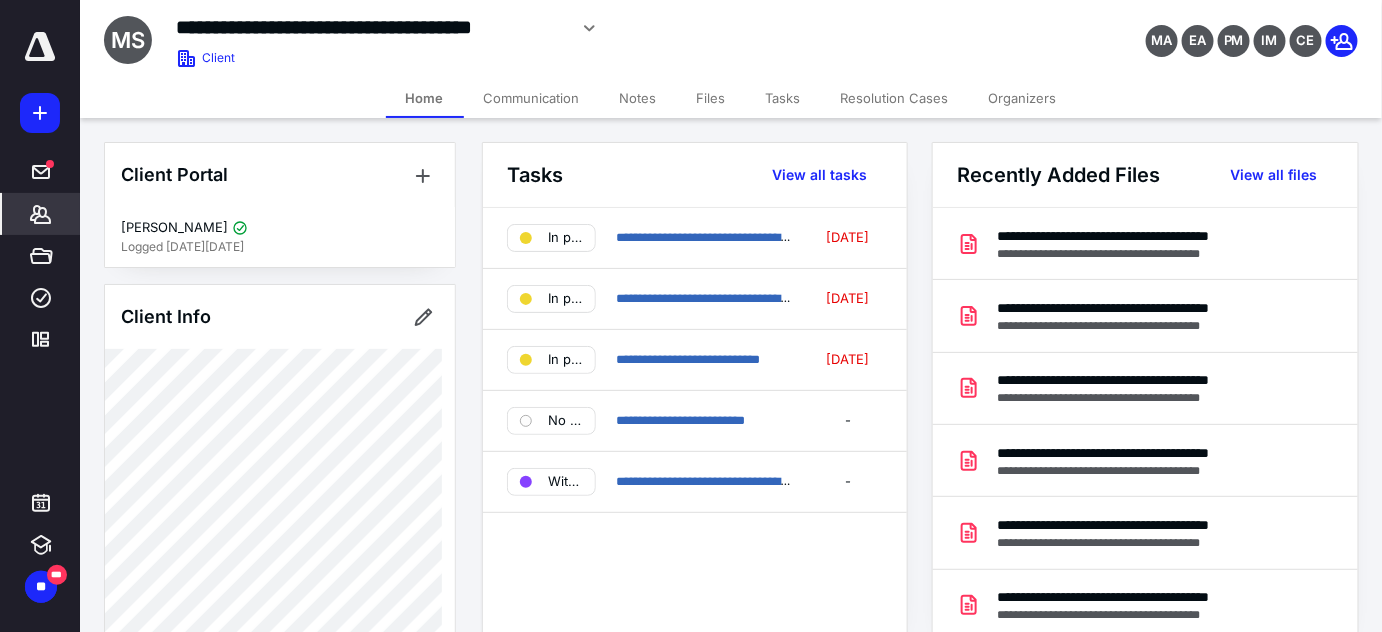 click on "Files" at bounding box center [711, 98] 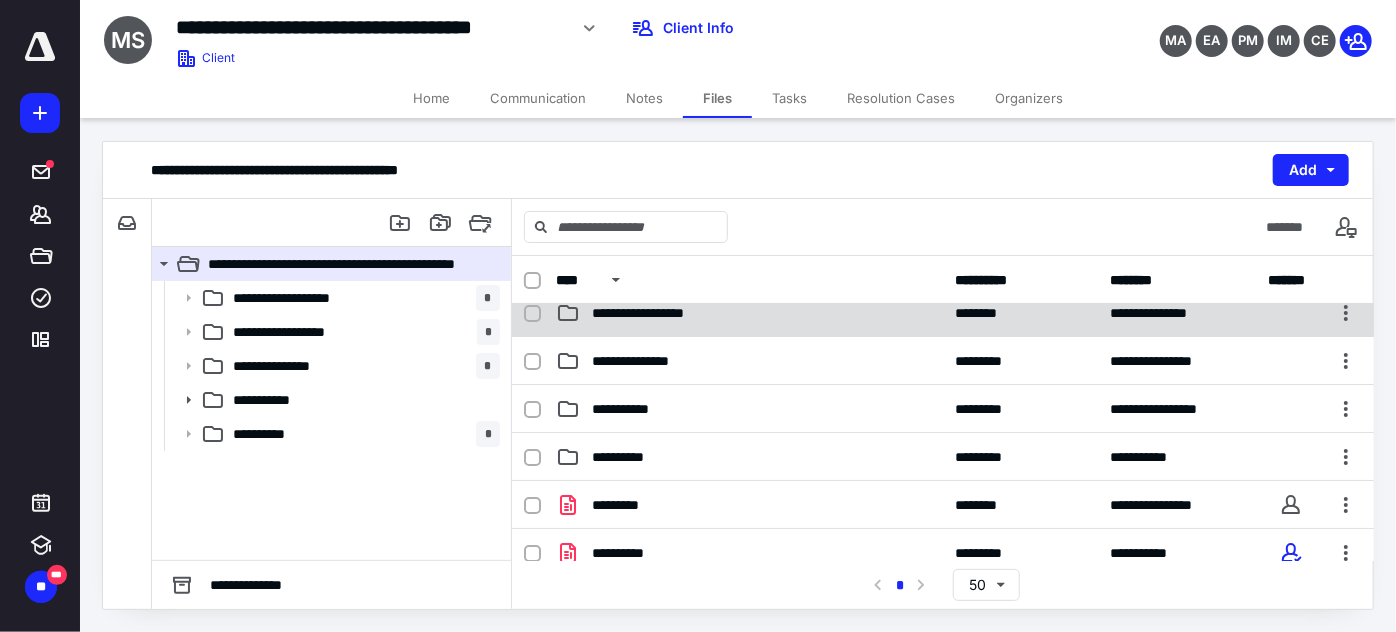 scroll, scrollTop: 90, scrollLeft: 0, axis: vertical 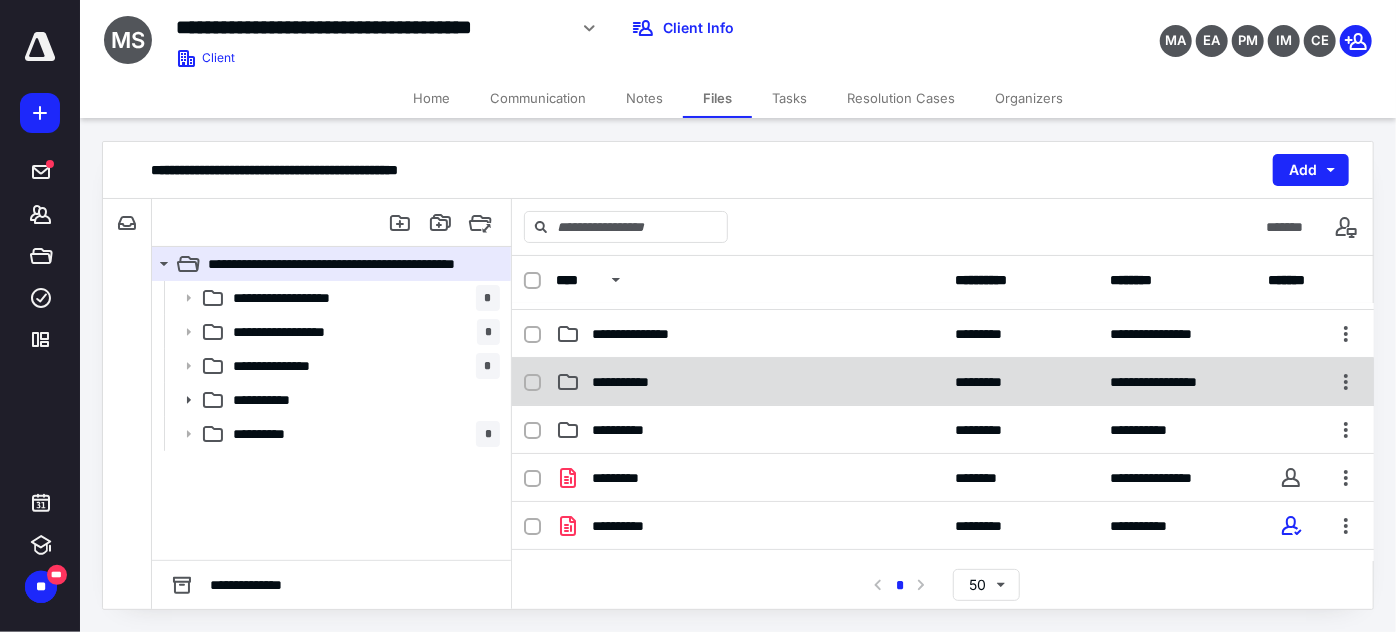 click on "**********" at bounding box center [642, 382] 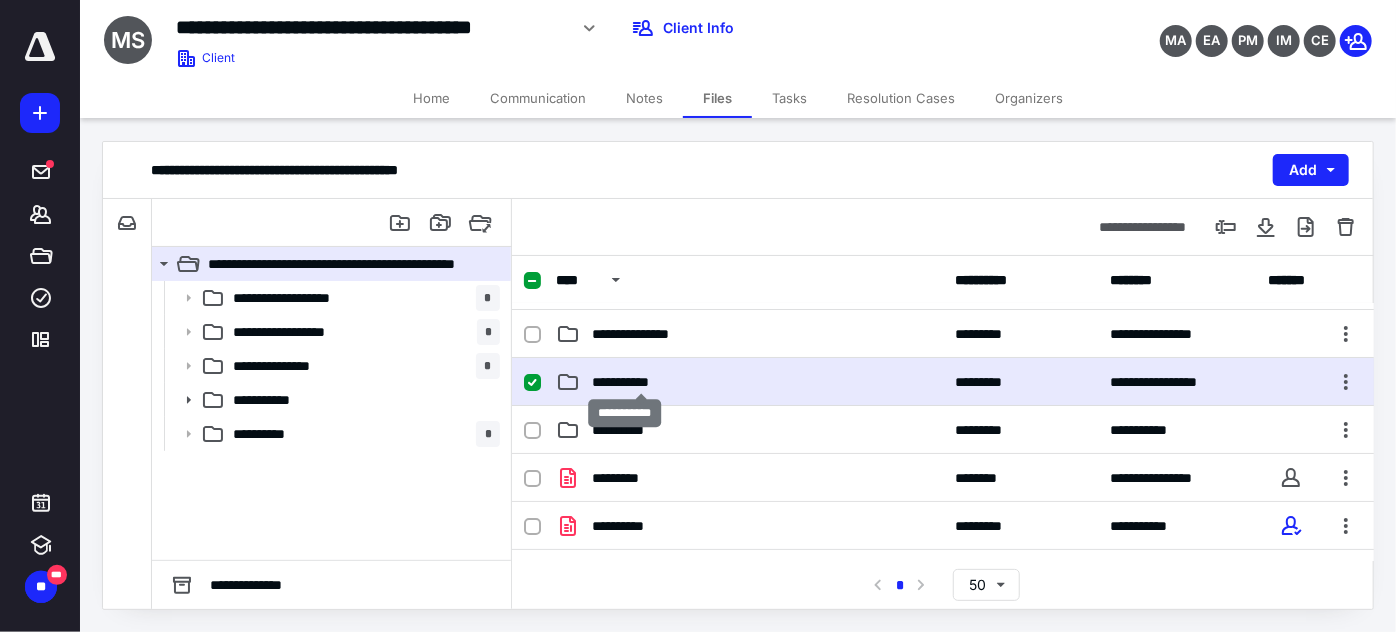 click on "**********" at bounding box center [642, 382] 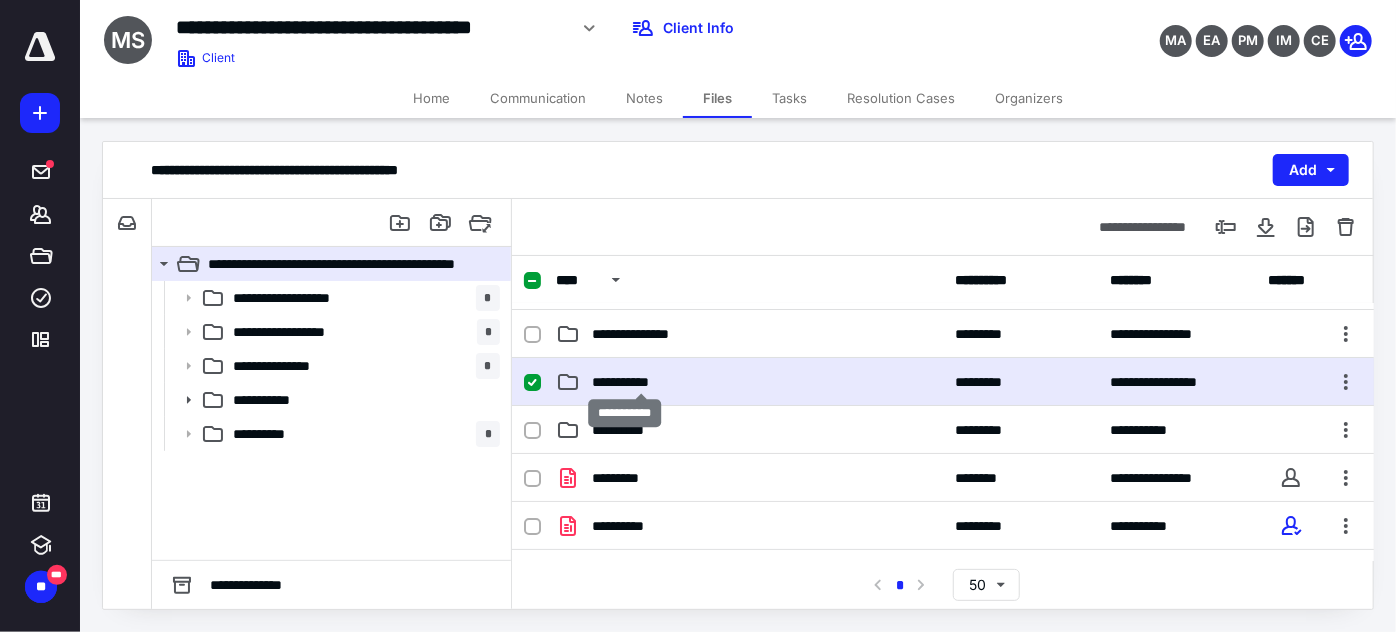 scroll, scrollTop: 0, scrollLeft: 0, axis: both 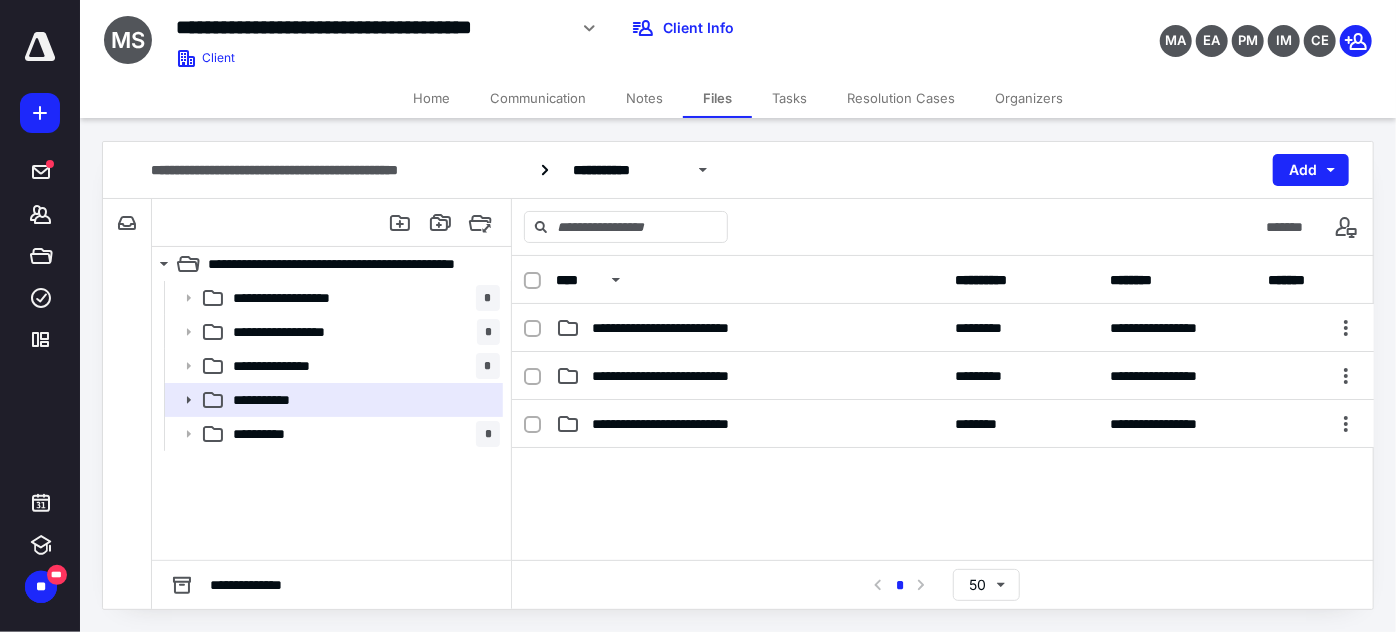 click on "**********" at bounding box center (693, 424) 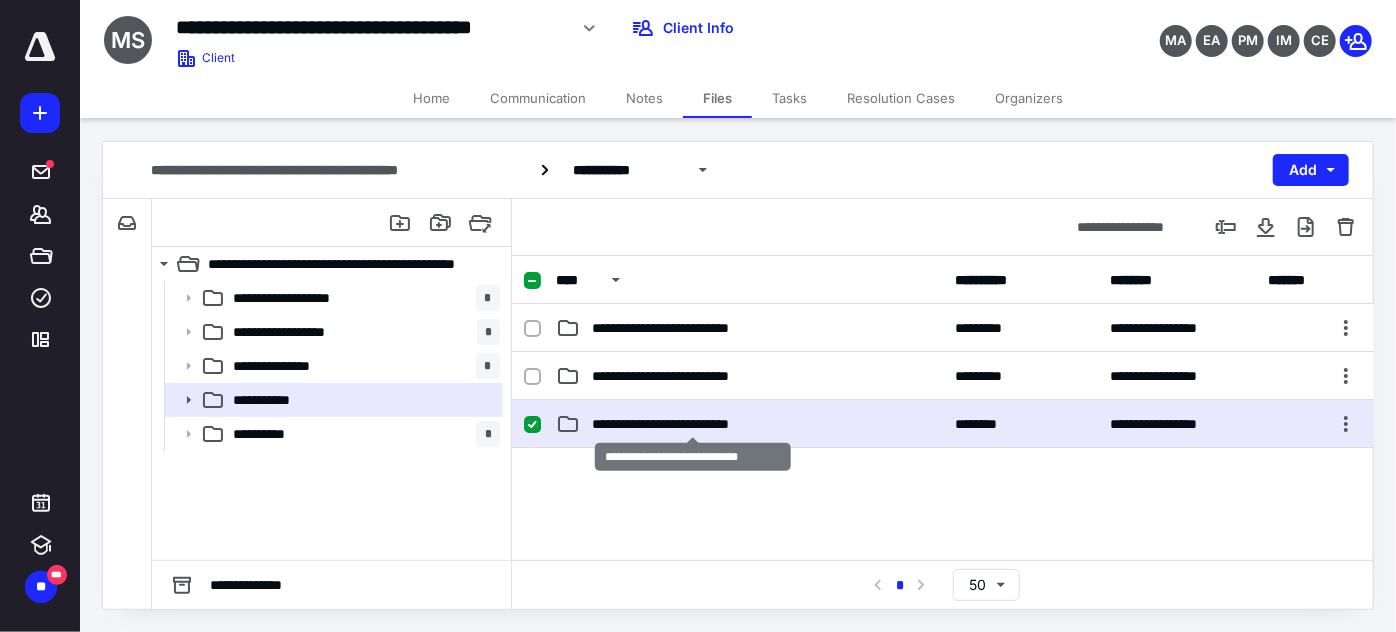 click on "**********" at bounding box center (693, 424) 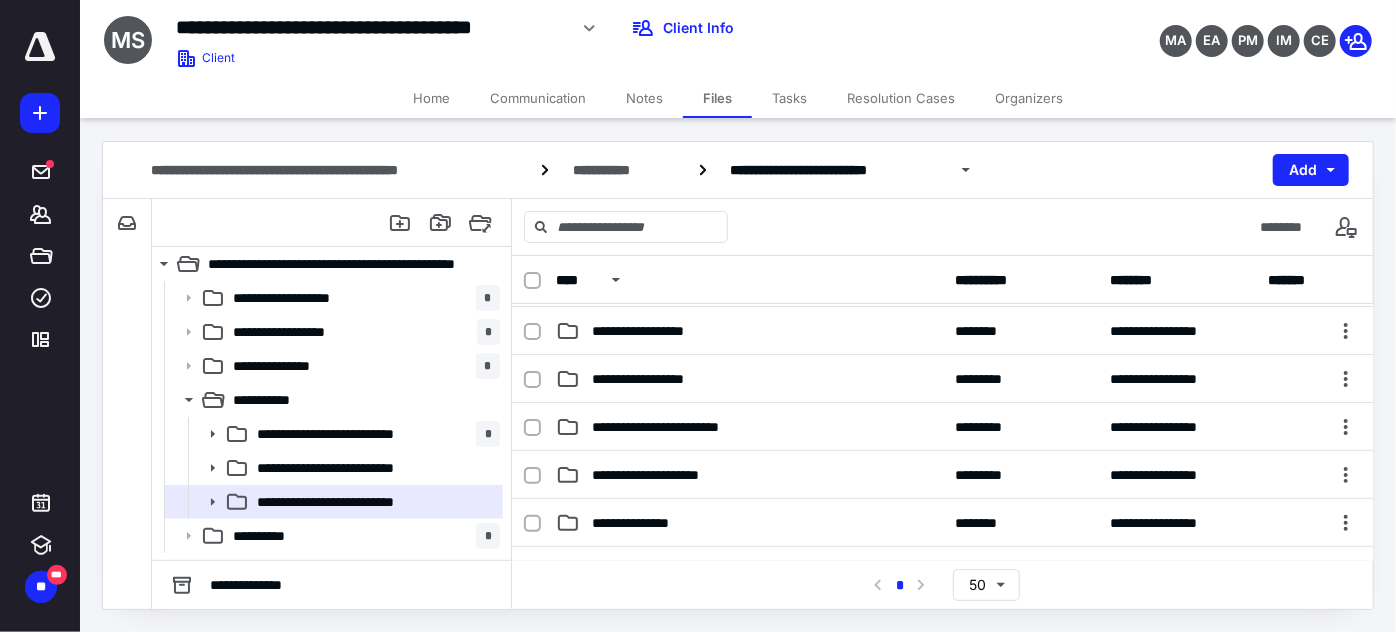 scroll, scrollTop: 363, scrollLeft: 0, axis: vertical 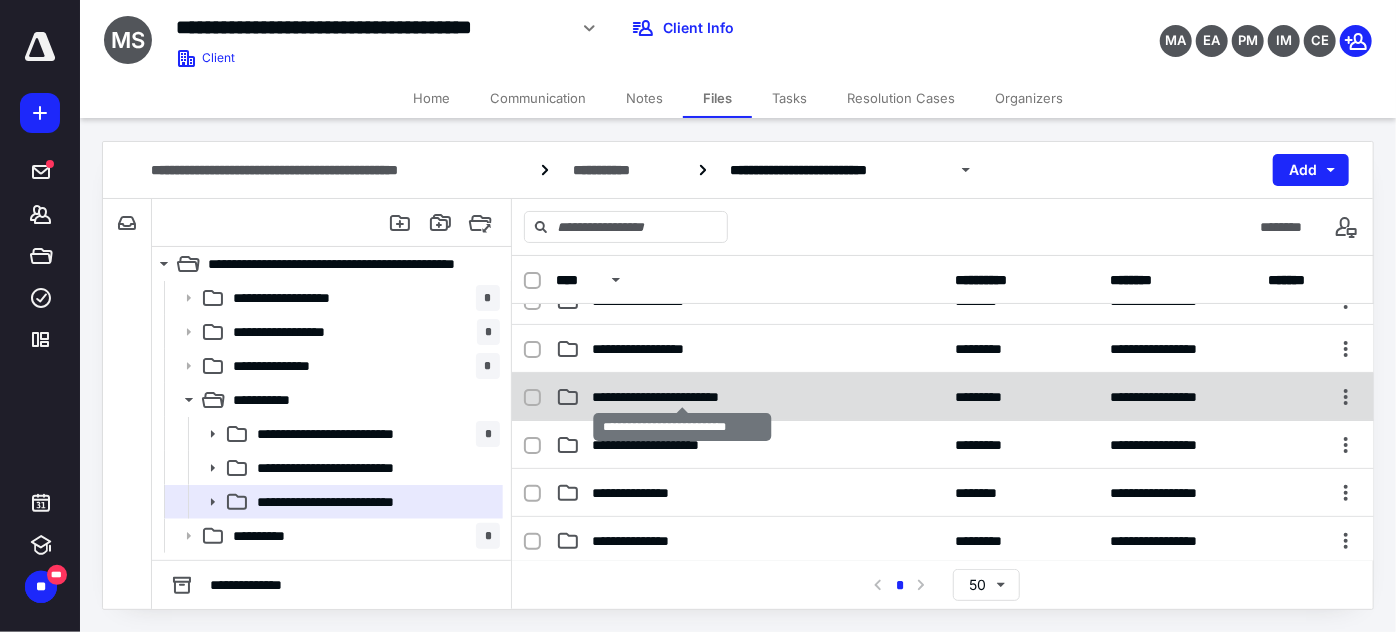 click on "**********" at bounding box center (683, 397) 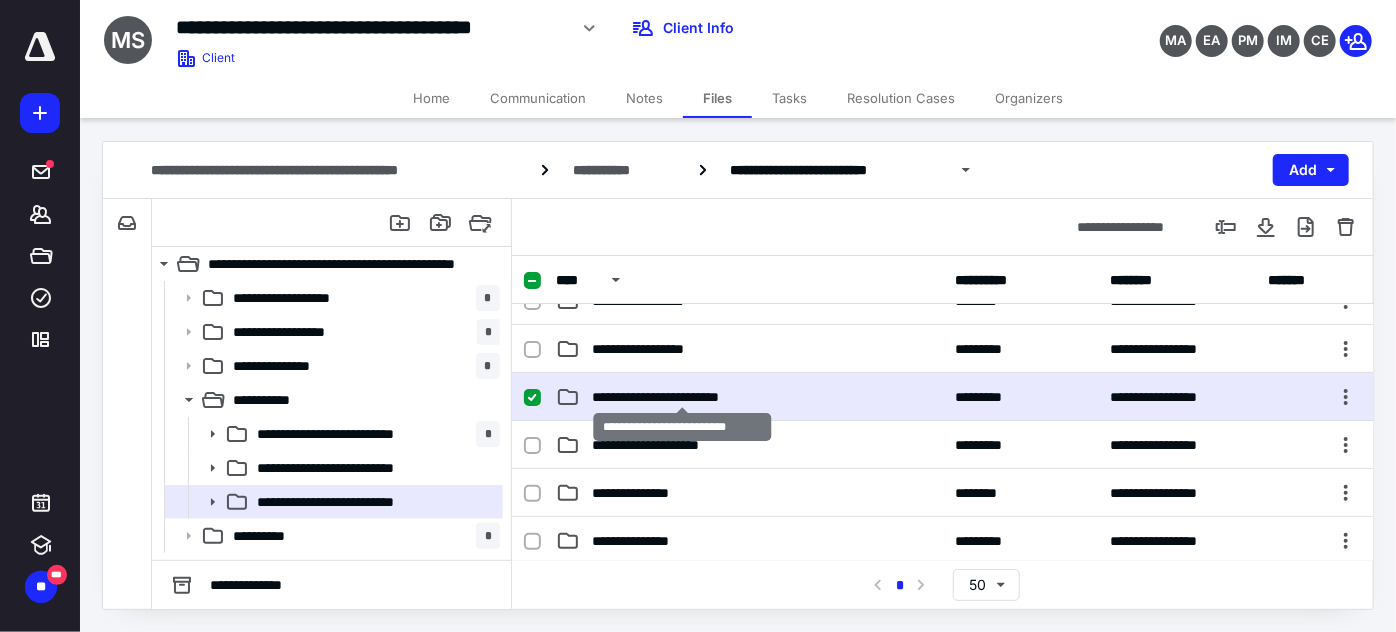 click on "**********" at bounding box center (683, 397) 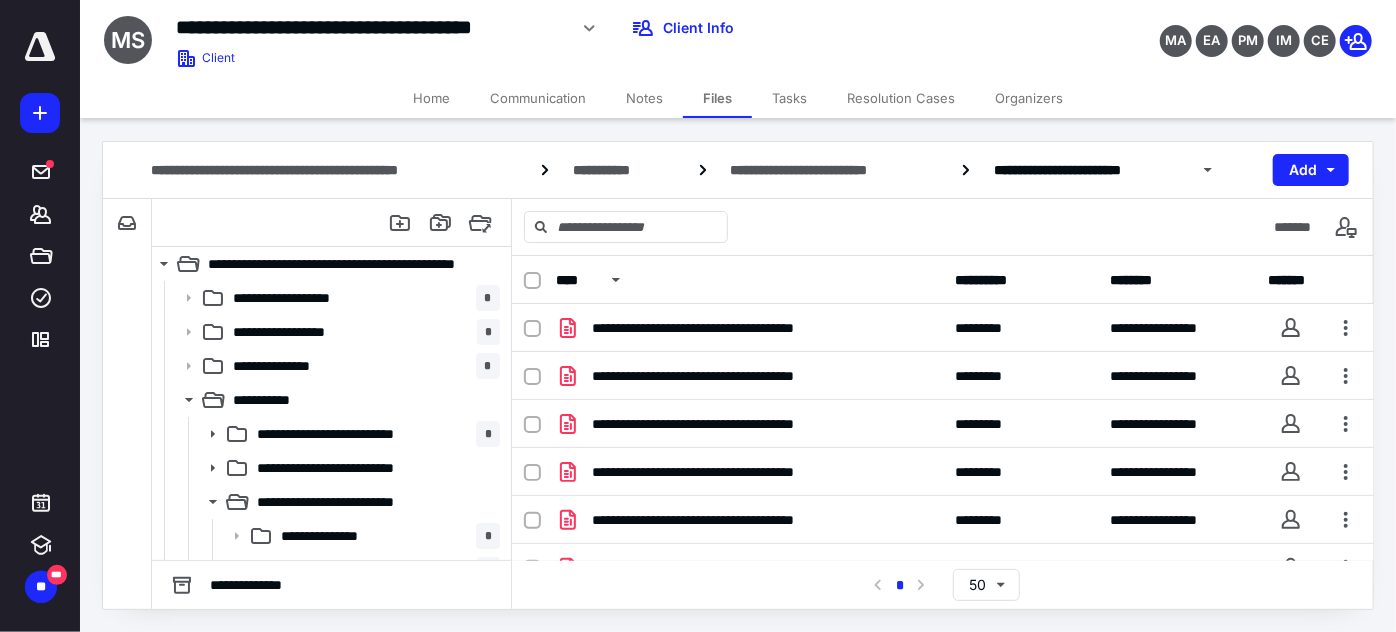 scroll, scrollTop: 42, scrollLeft: 0, axis: vertical 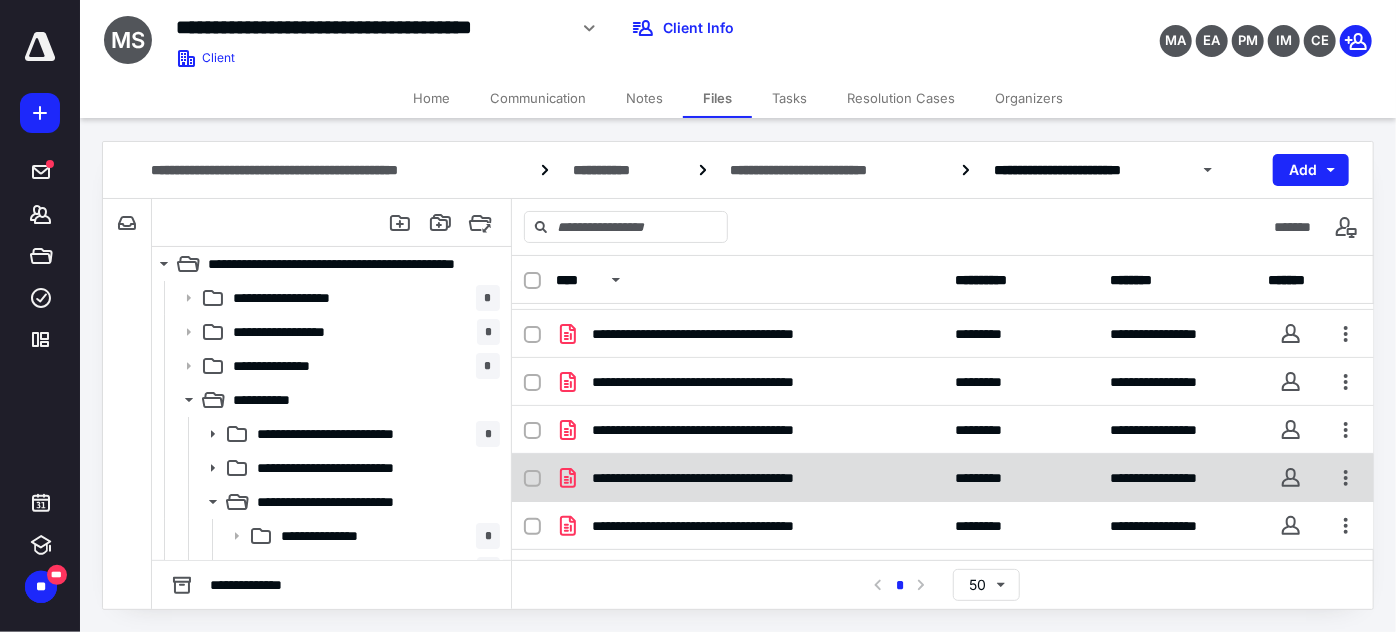 click on "**********" at bounding box center [749, 478] 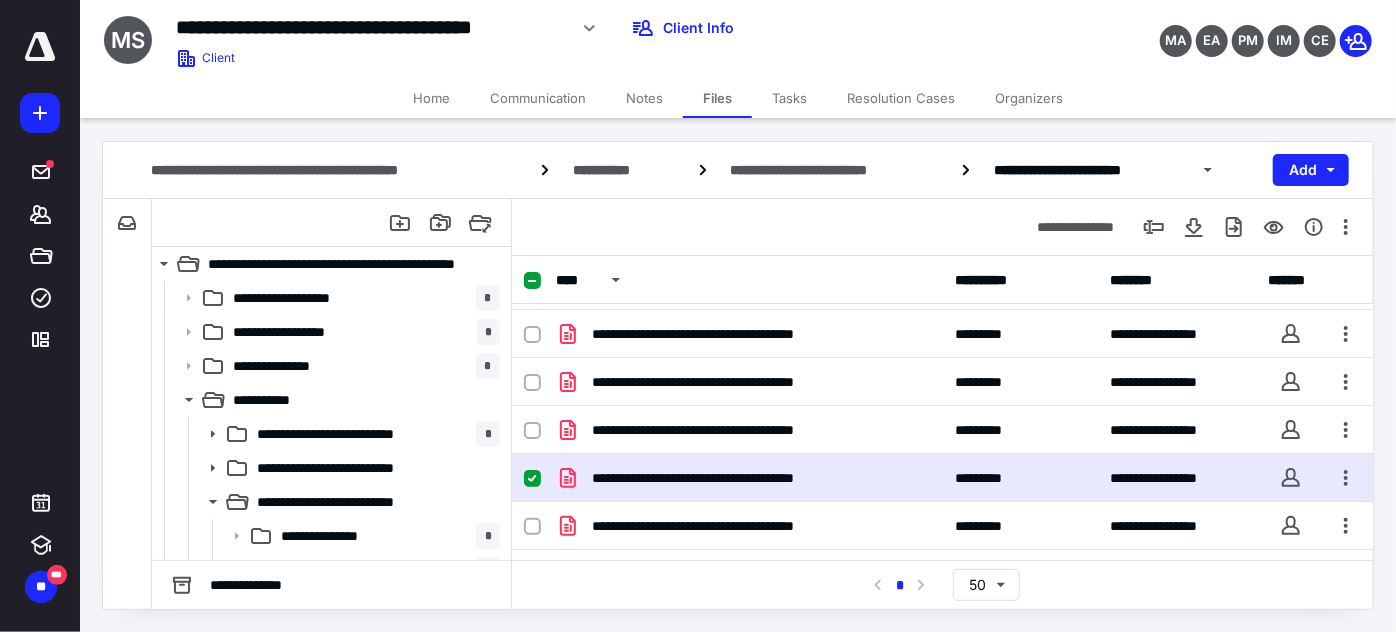 click on "**********" at bounding box center (749, 478) 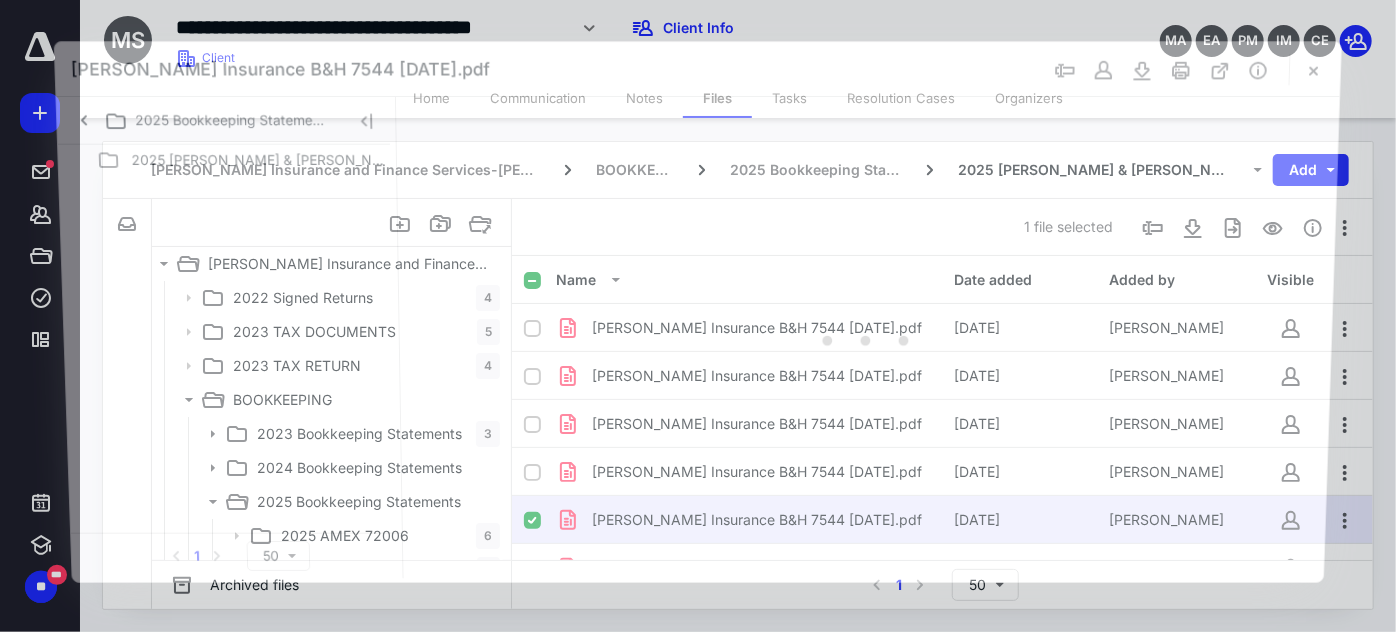 scroll, scrollTop: 42, scrollLeft: 0, axis: vertical 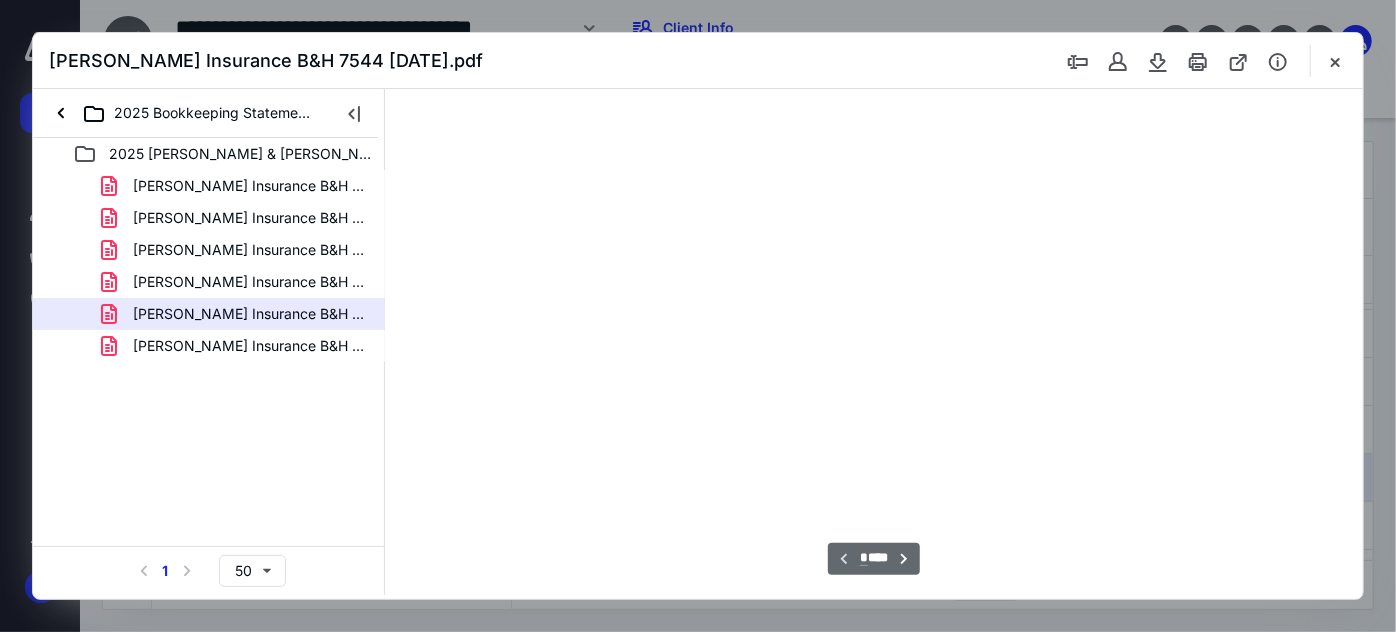 type on "59" 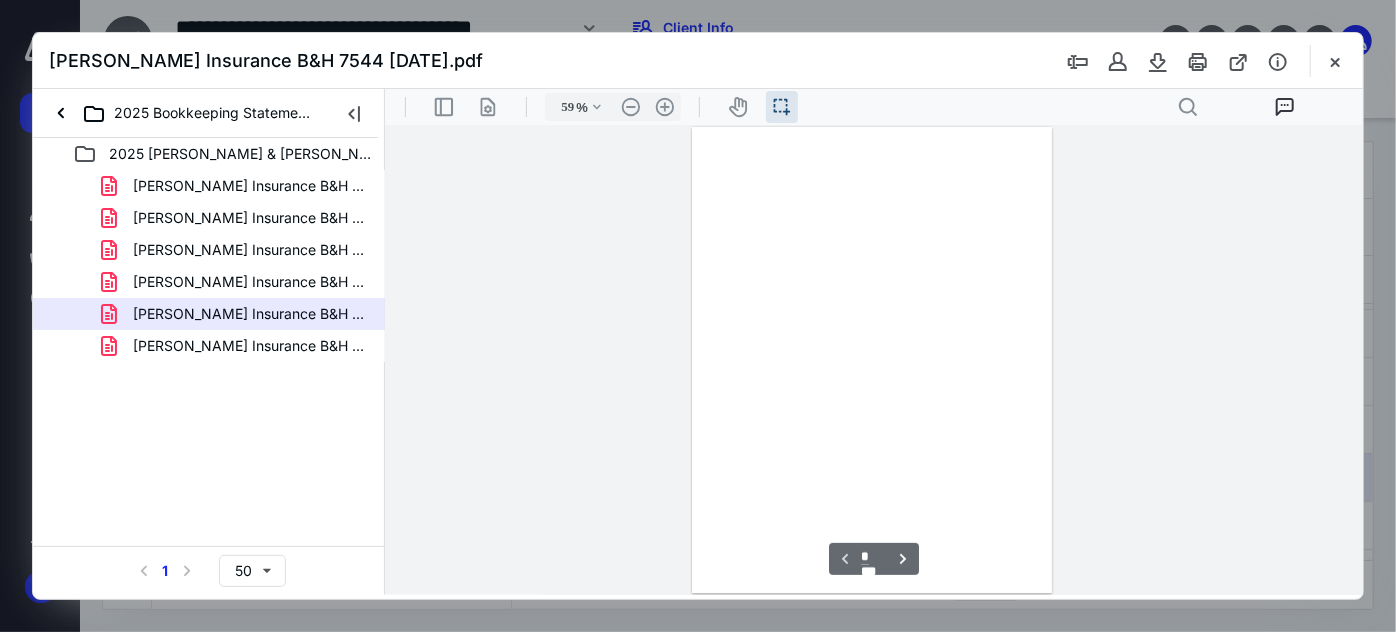 scroll, scrollTop: 37, scrollLeft: 0, axis: vertical 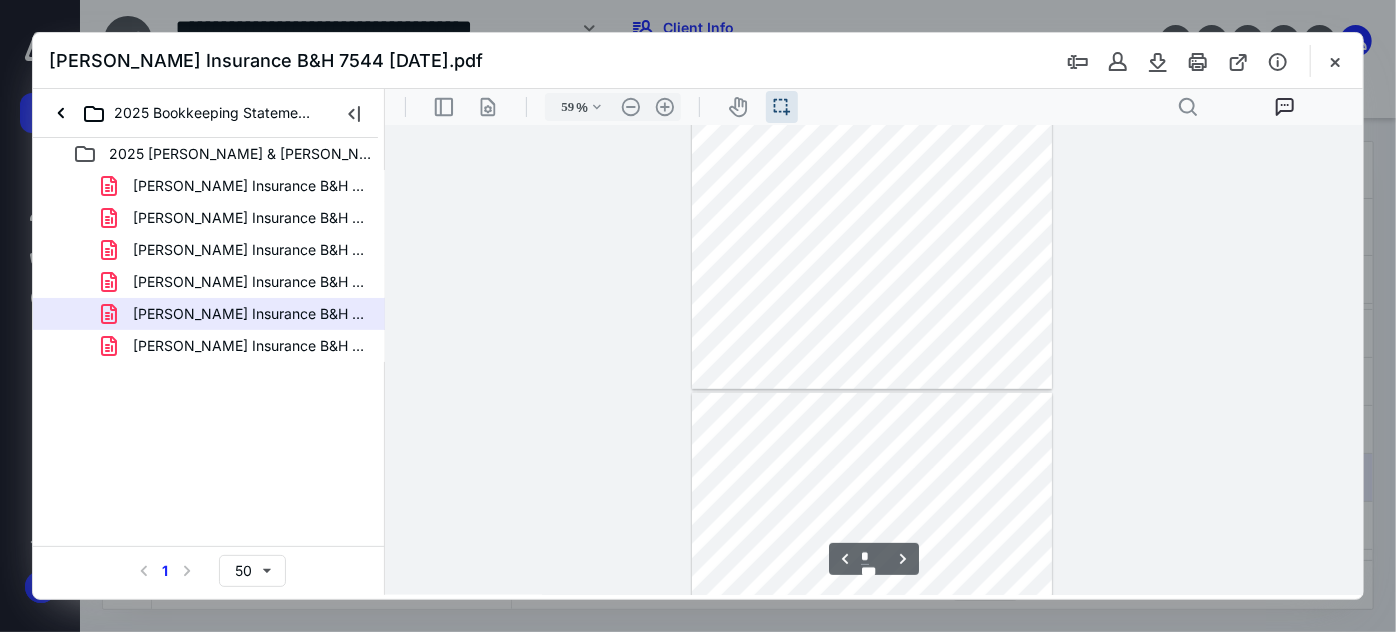 type on "*" 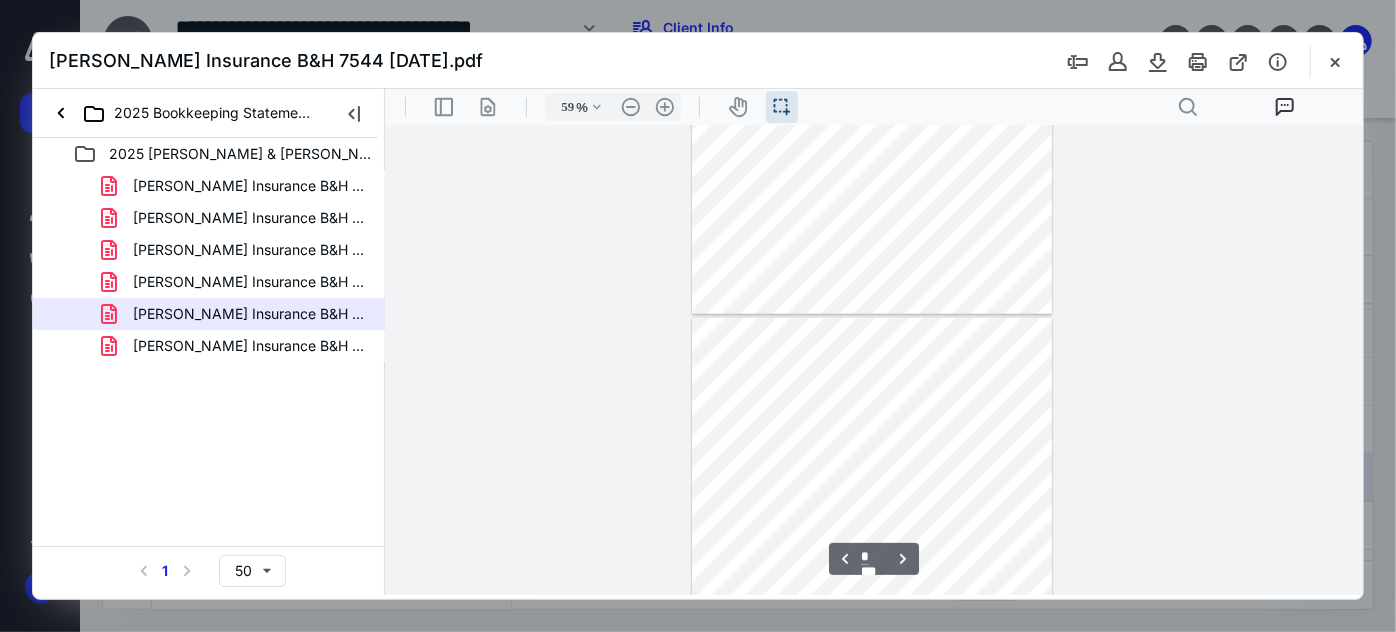 scroll, scrollTop: 1310, scrollLeft: 0, axis: vertical 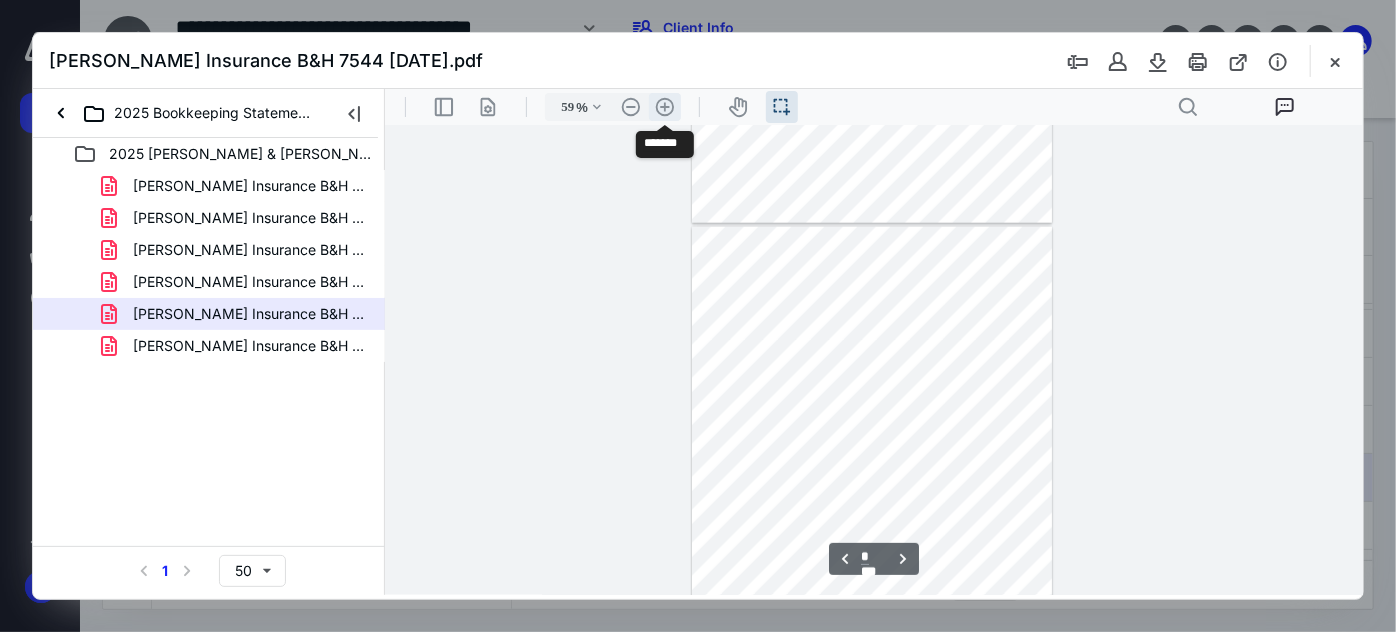 click on ".cls-1{fill:#abb0c4;} icon - header - zoom - in - line" at bounding box center (664, 106) 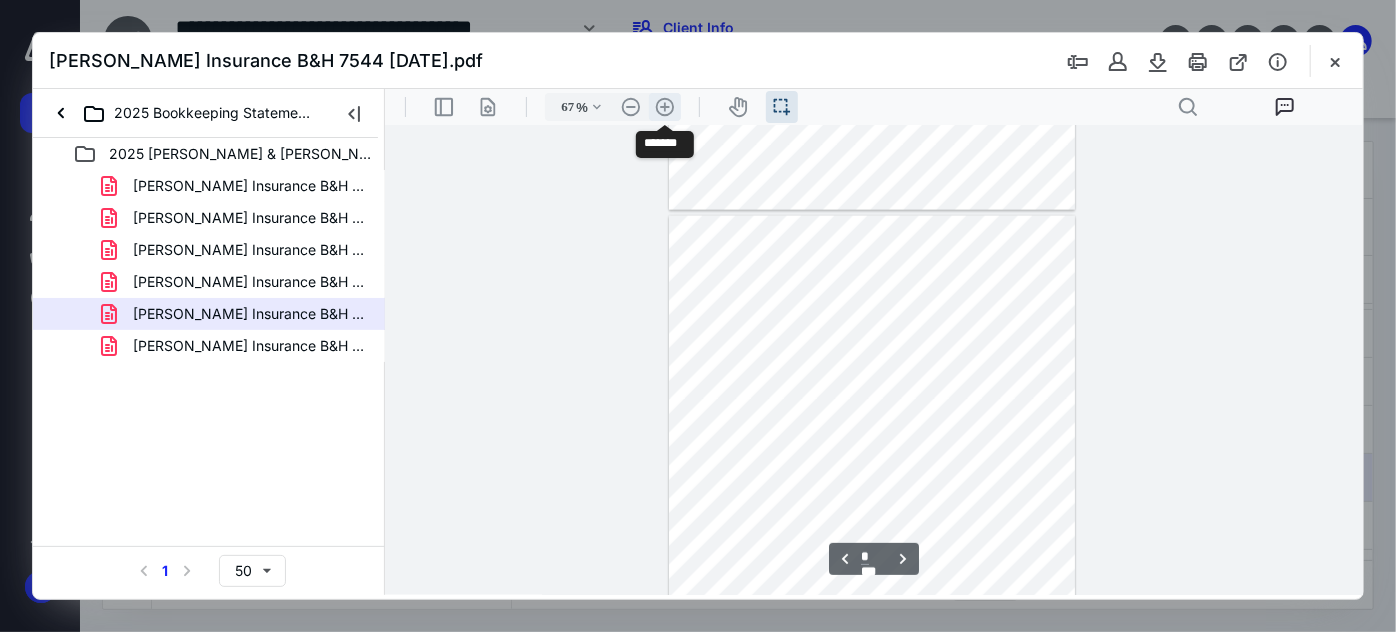 click on ".cls-1{fill:#abb0c4;} icon - header - zoom - in - line" at bounding box center [664, 106] 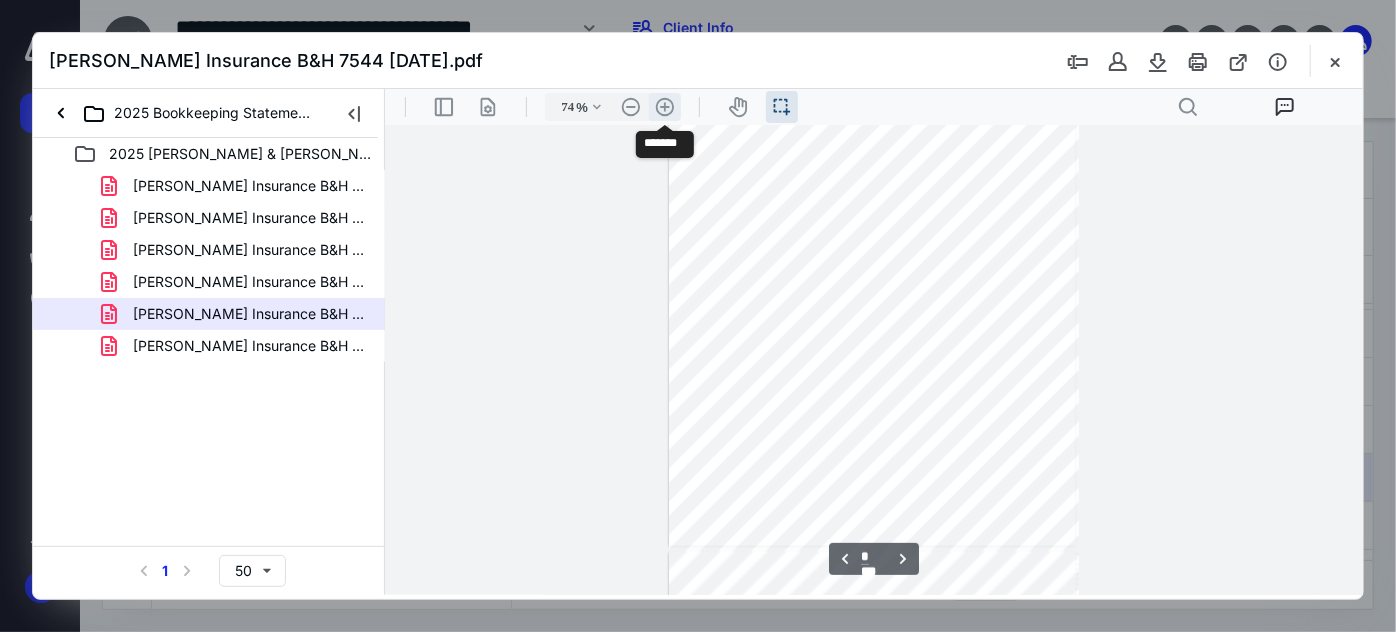 click on ".cls-1{fill:#abb0c4;} icon - header - zoom - in - line" at bounding box center (664, 106) 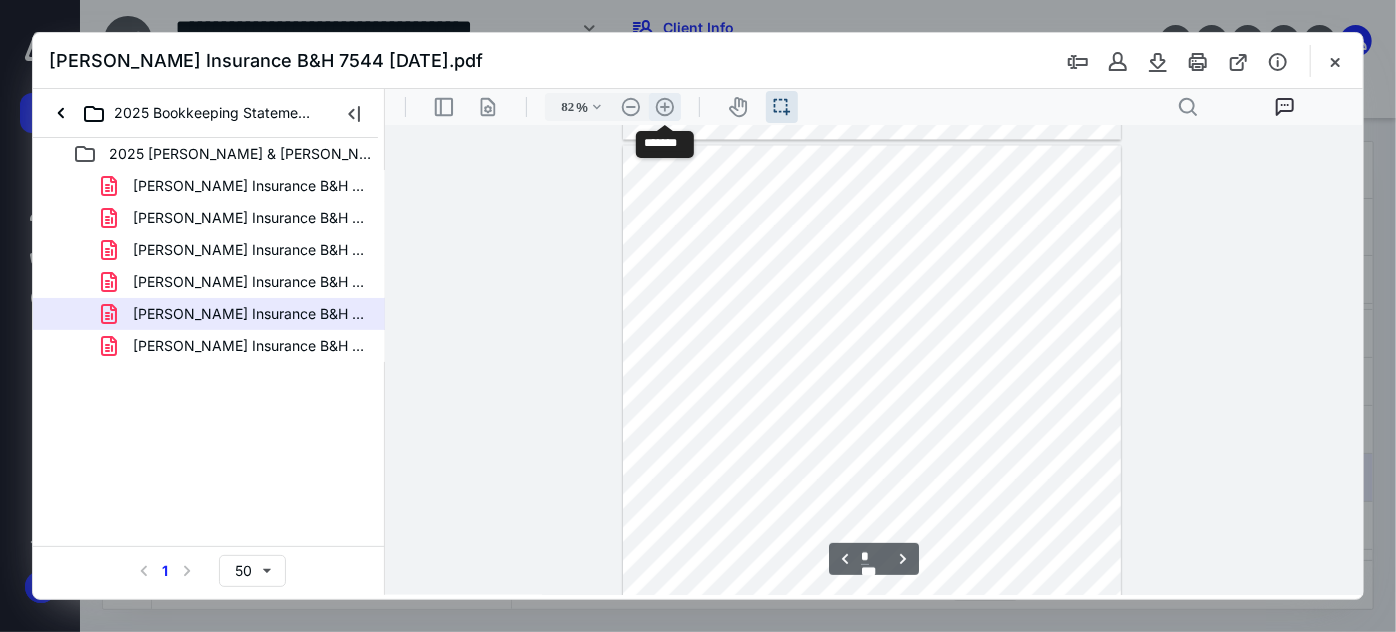 click on ".cls-1{fill:#abb0c4;} icon - header - zoom - in - line" at bounding box center [664, 106] 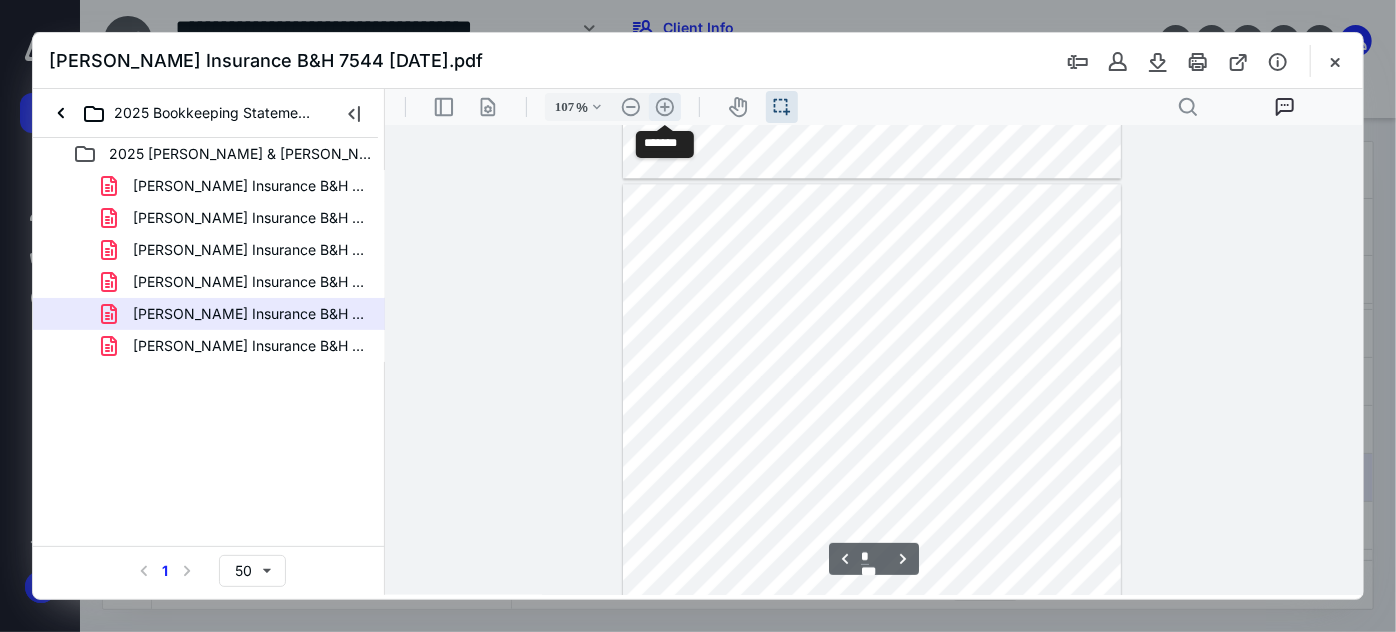click on ".cls-1{fill:#abb0c4;} icon - header - zoom - in - line" at bounding box center [664, 106] 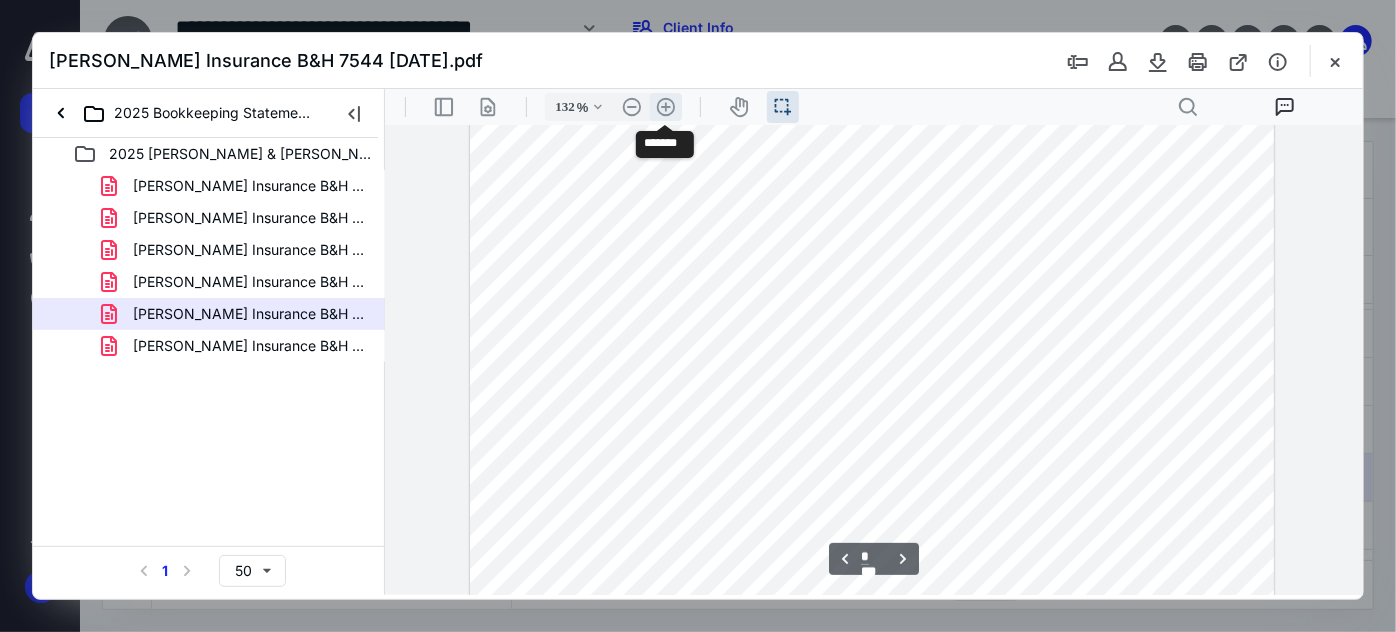 click on ".cls-1{fill:#abb0c4;} icon - header - zoom - in - line" at bounding box center (665, 106) 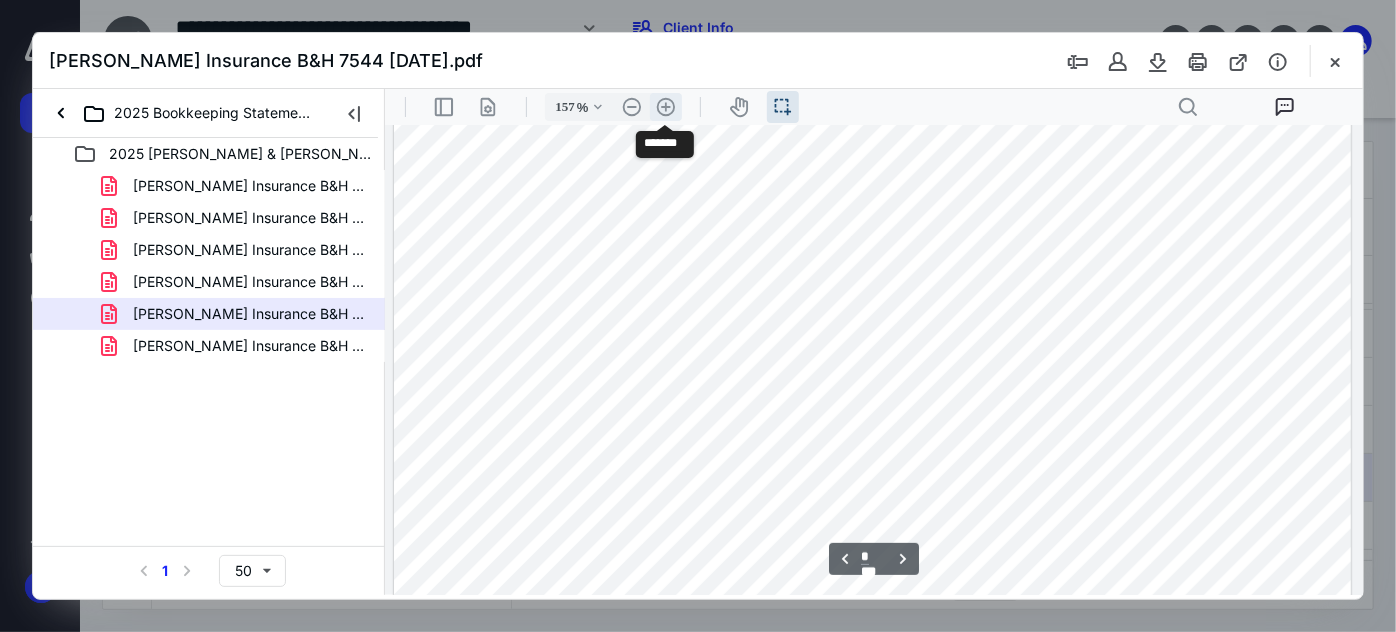 scroll, scrollTop: 3841, scrollLeft: 0, axis: vertical 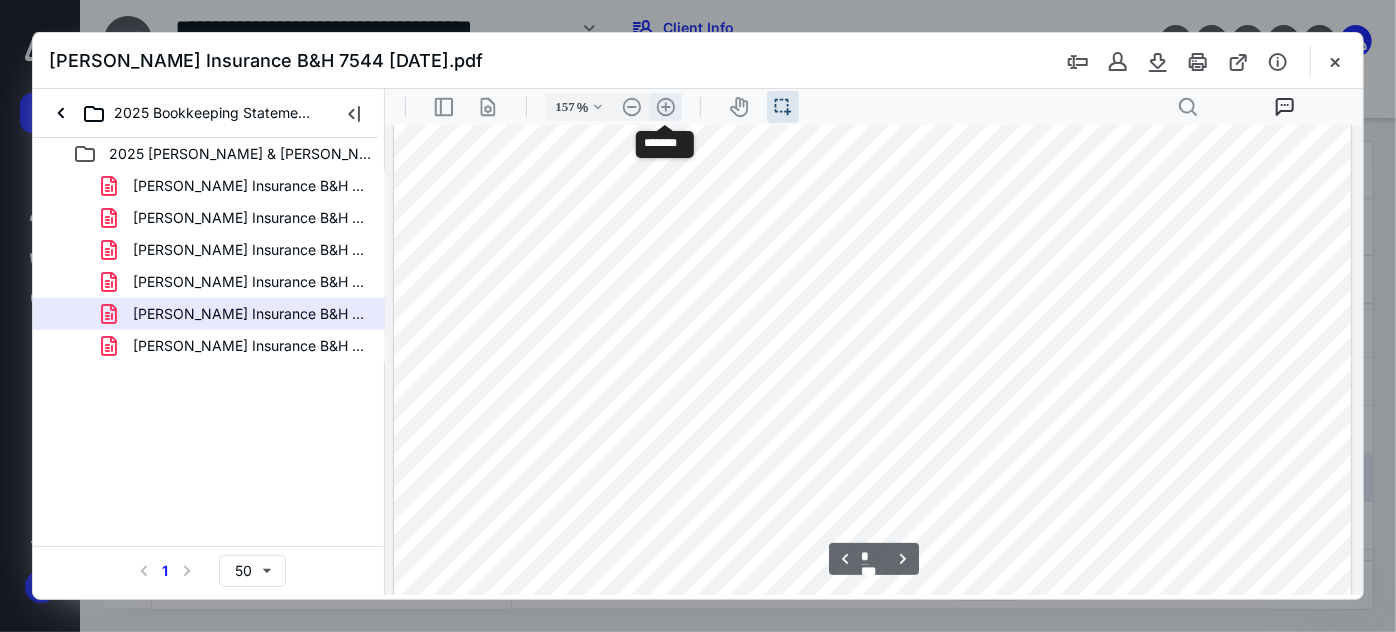 click on ".cls-1{fill:#abb0c4;} icon - header - zoom - in - line" at bounding box center [665, 106] 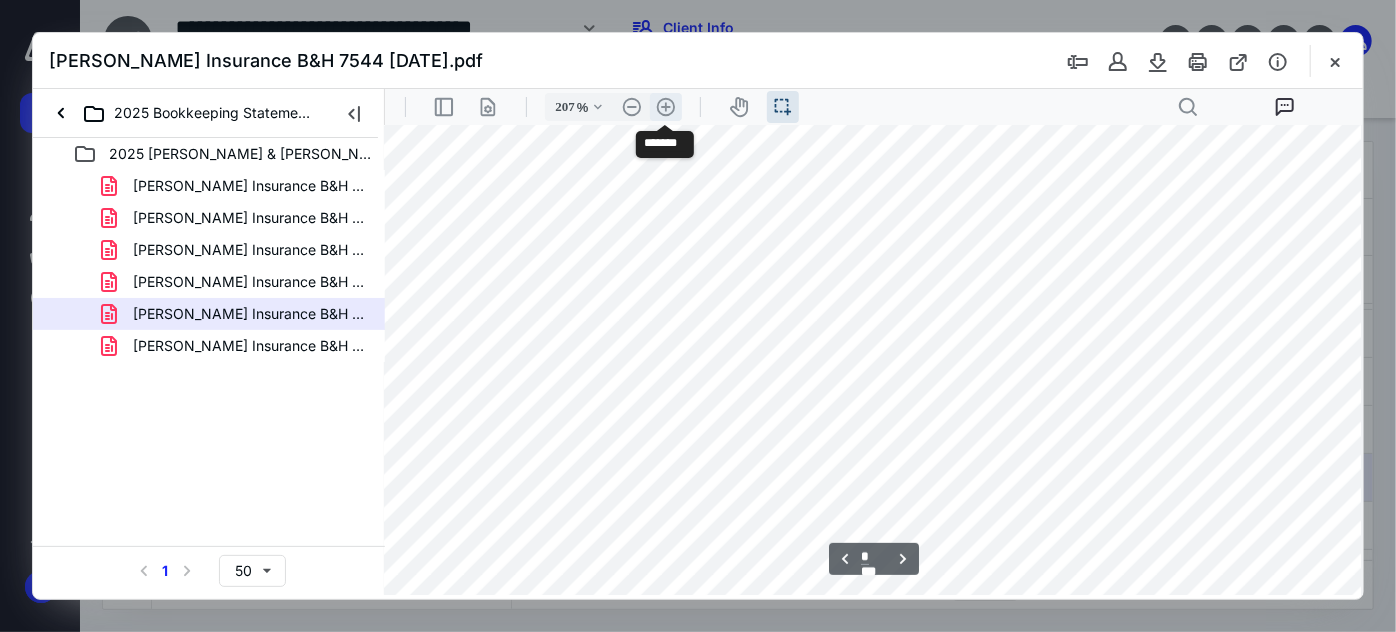 click on ".cls-1{fill:#abb0c4;} icon - header - zoom - in - line" at bounding box center [665, 106] 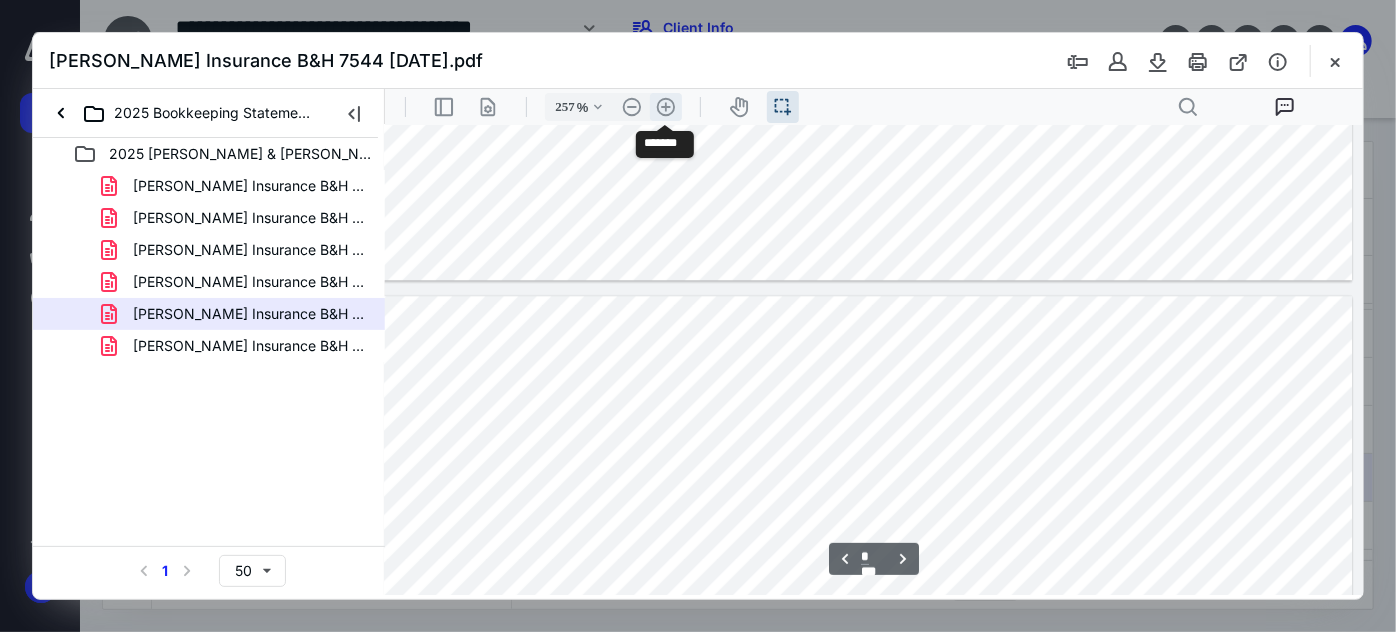 click on ".cls-1{fill:#abb0c4;} icon - header - zoom - in - line" at bounding box center (665, 106) 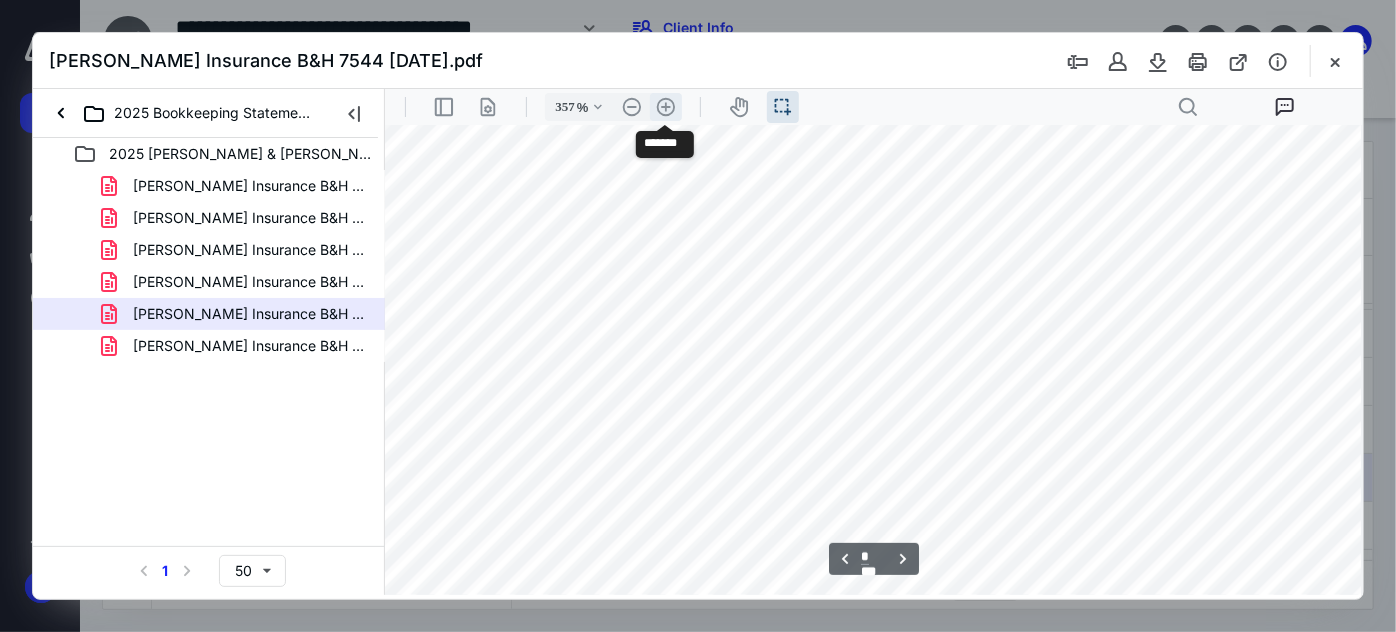 click on ".cls-1{fill:#abb0c4;} icon - header - zoom - in - line" at bounding box center [665, 106] 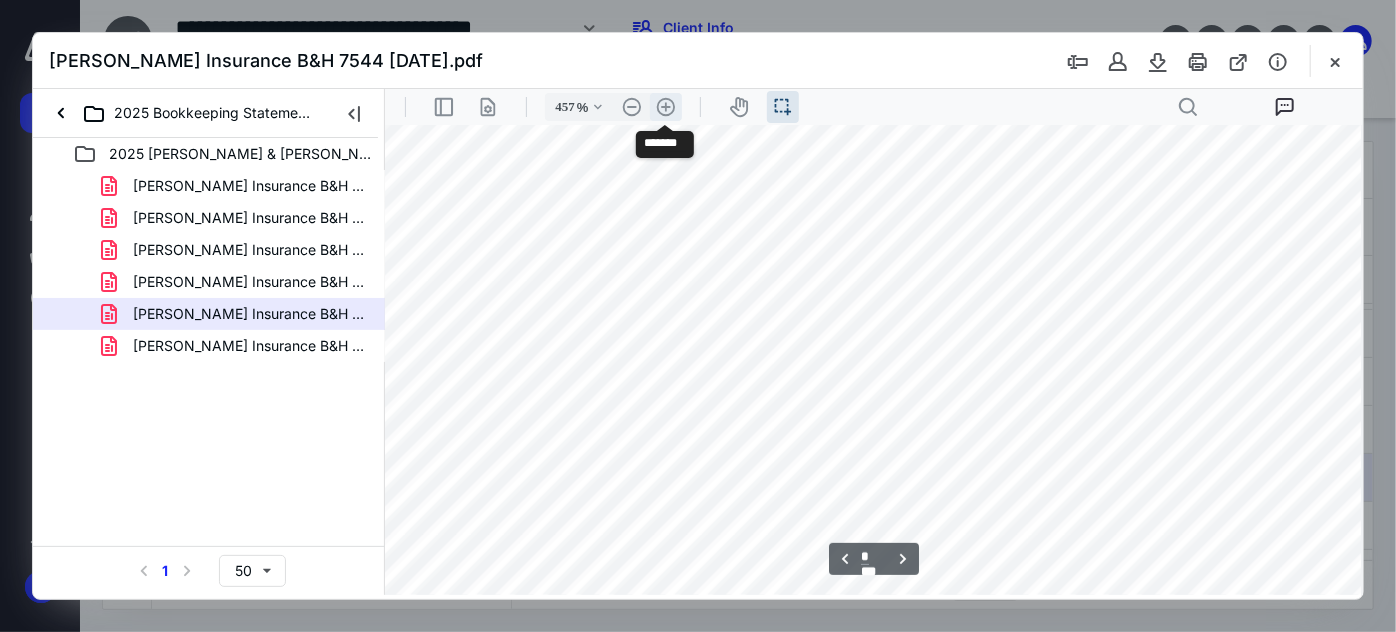 scroll, scrollTop: 11629, scrollLeft: 941, axis: both 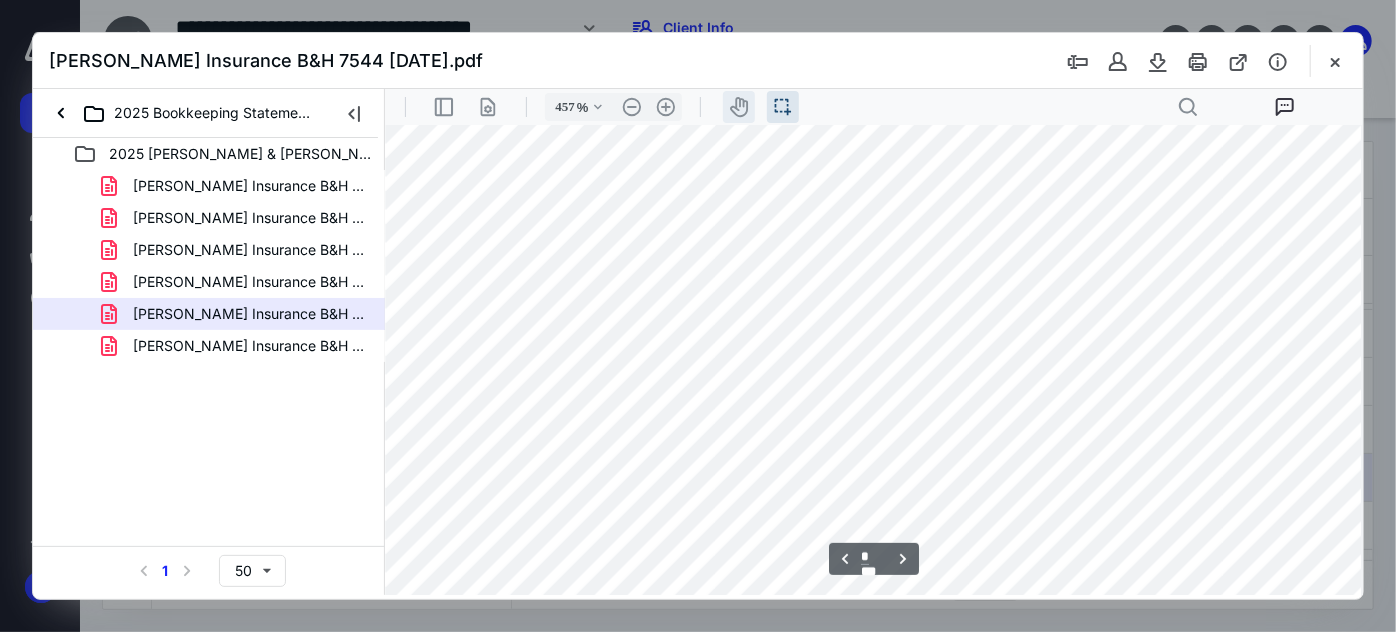 click on "icon-header-pan20" at bounding box center (738, 106) 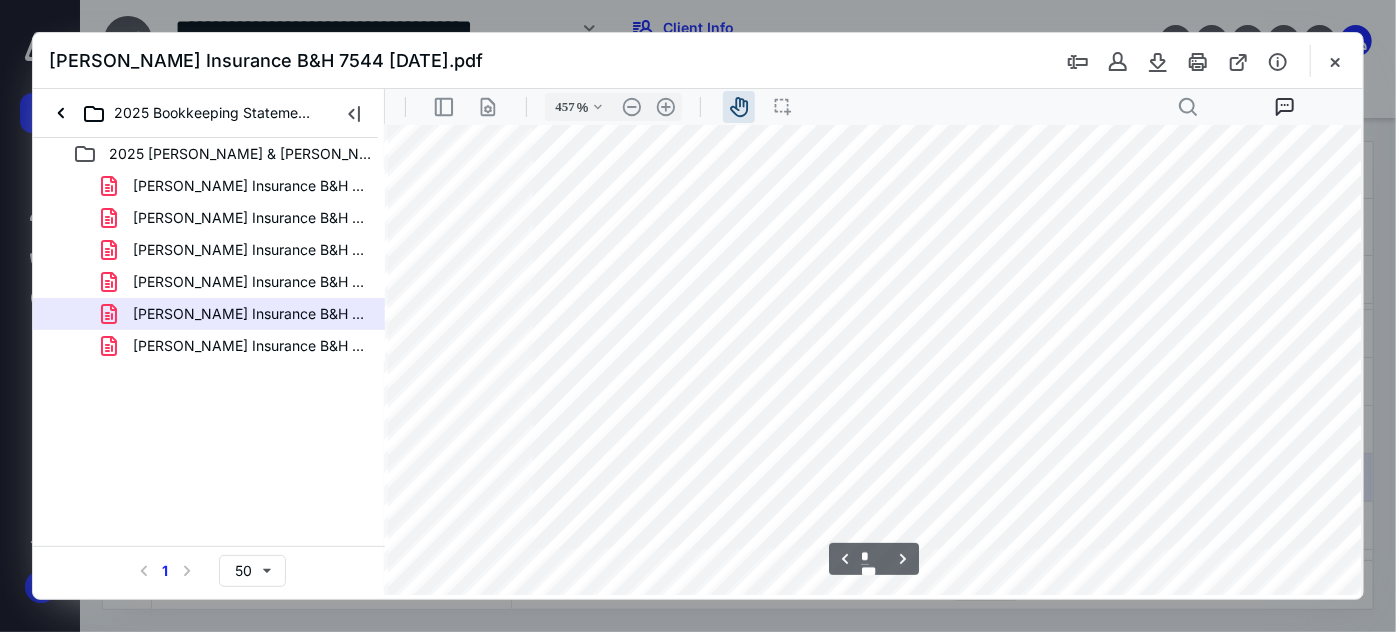 drag, startPoint x: 653, startPoint y: 226, endPoint x: 1310, endPoint y: 324, distance: 664.2688 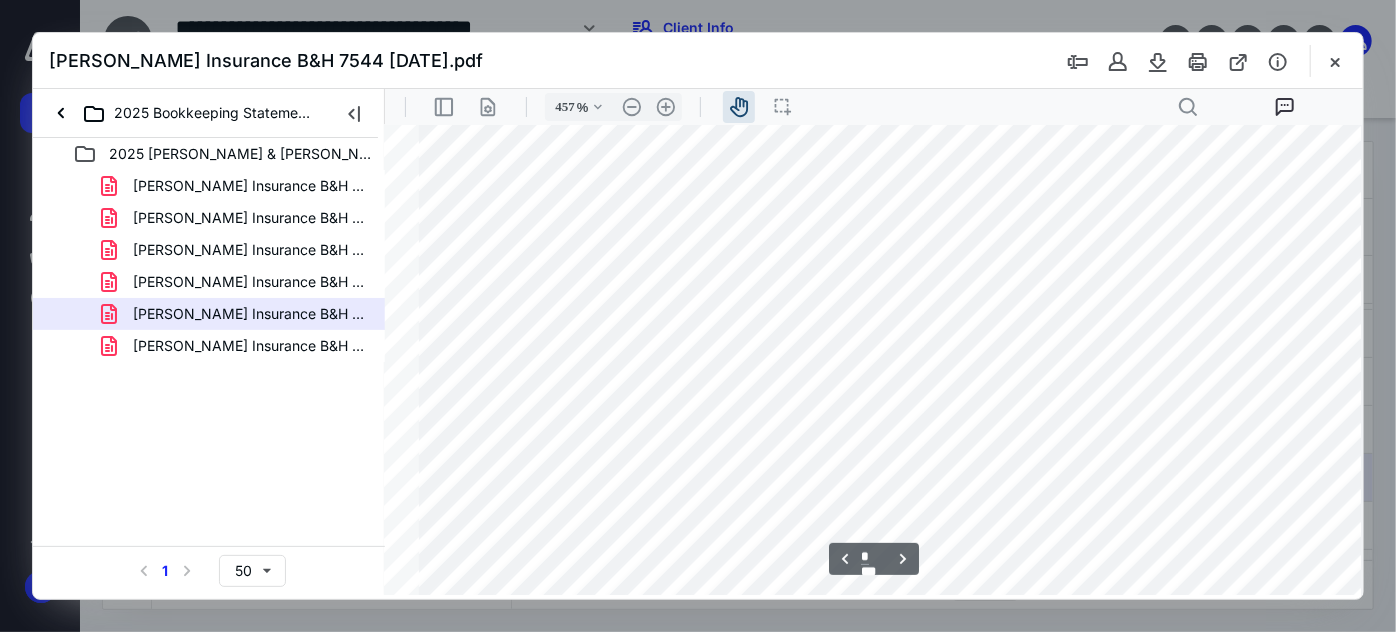 scroll, scrollTop: 11522, scrollLeft: 223, axis: both 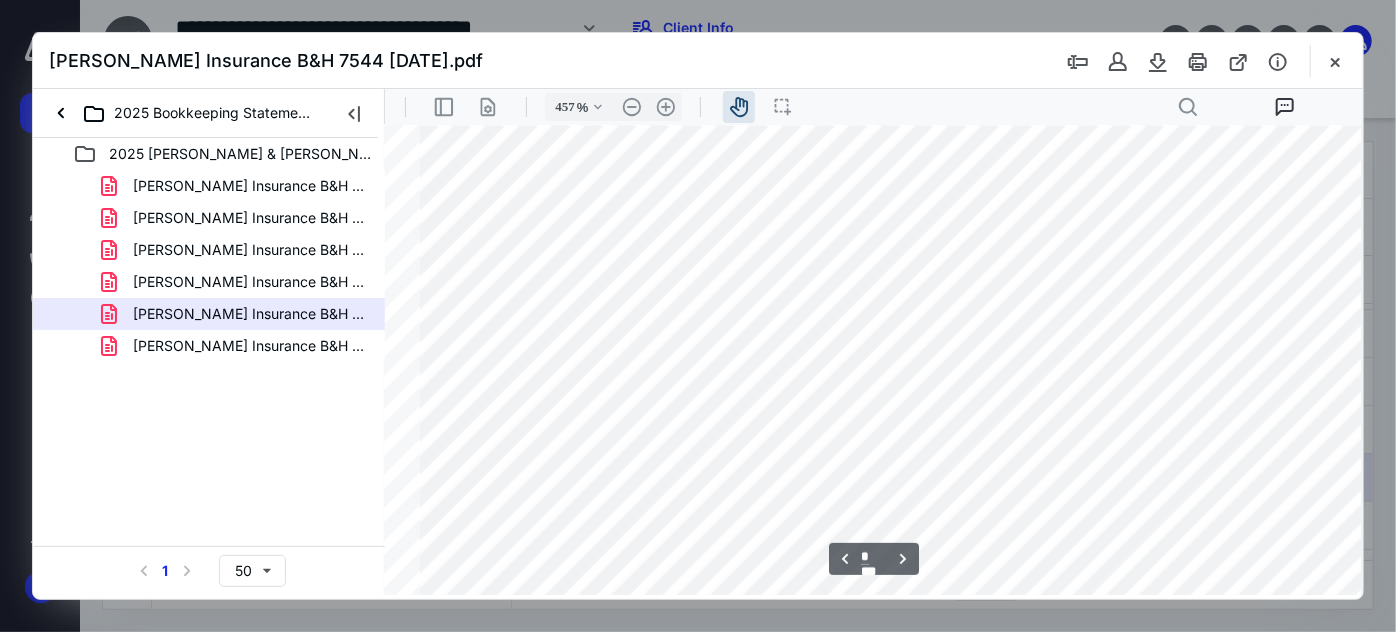 drag, startPoint x: 738, startPoint y: 286, endPoint x: 773, endPoint y: 286, distance: 35 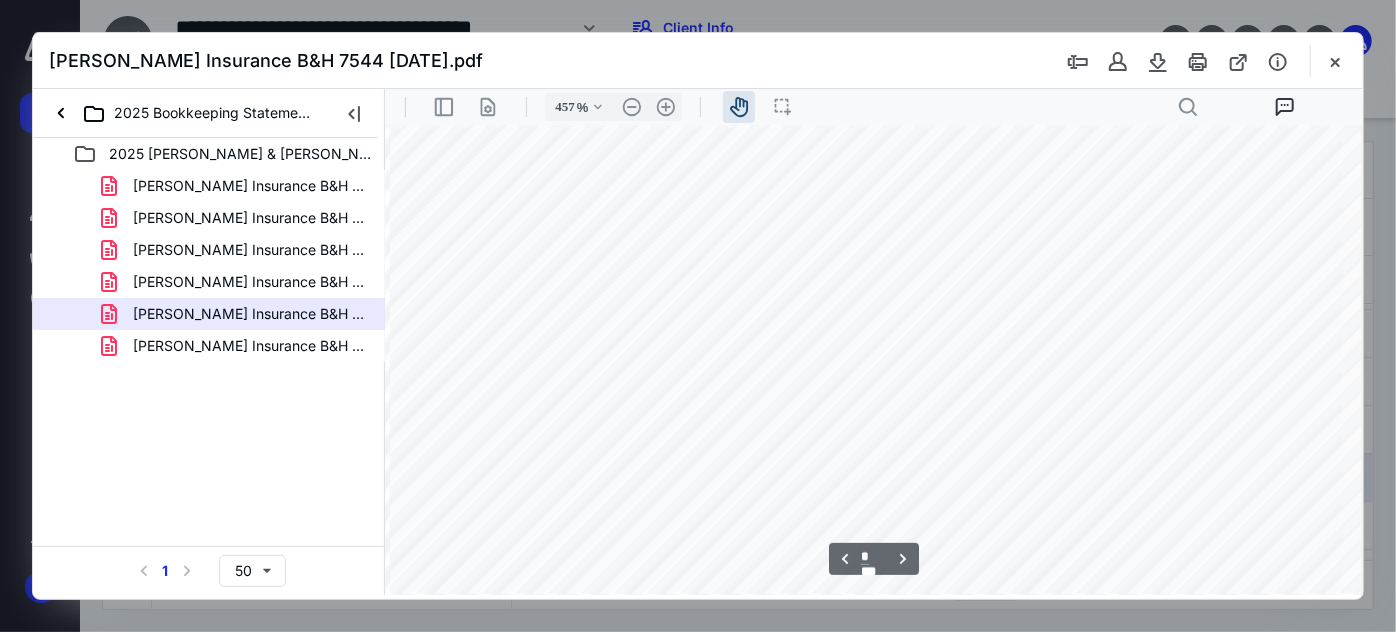 scroll, scrollTop: 11511, scrollLeft: 647, axis: both 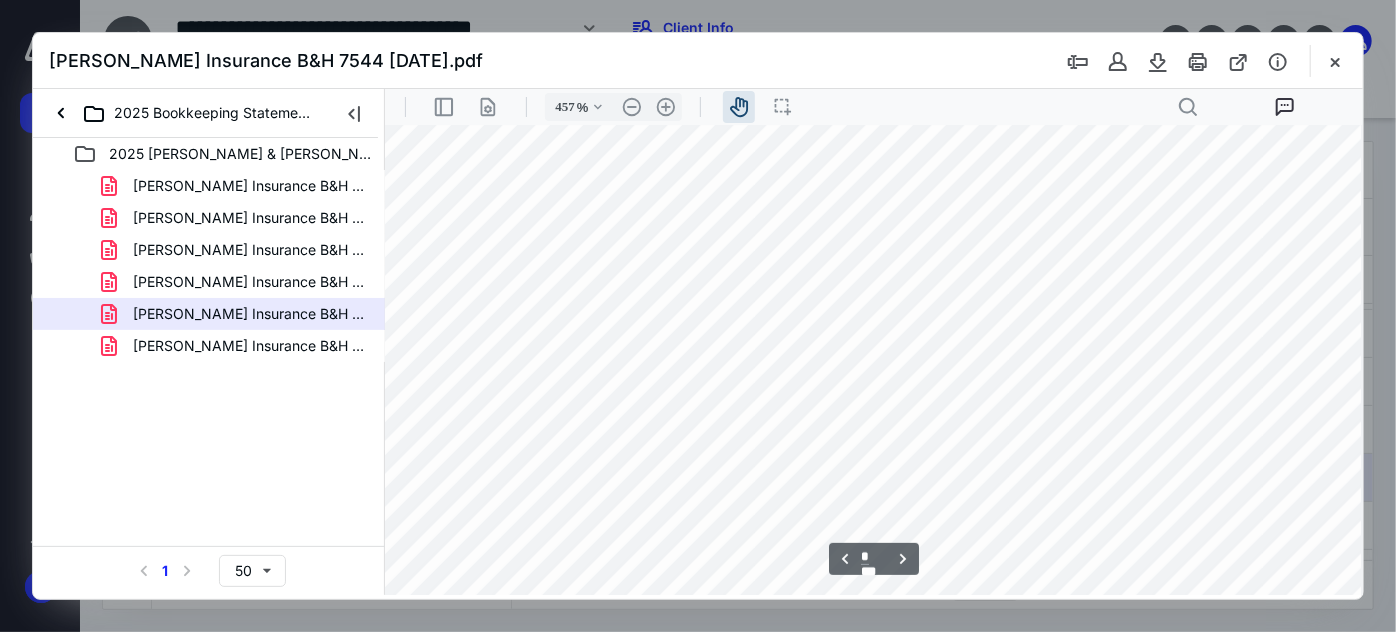 drag, startPoint x: 1178, startPoint y: 355, endPoint x: 754, endPoint y: 367, distance: 424.16977 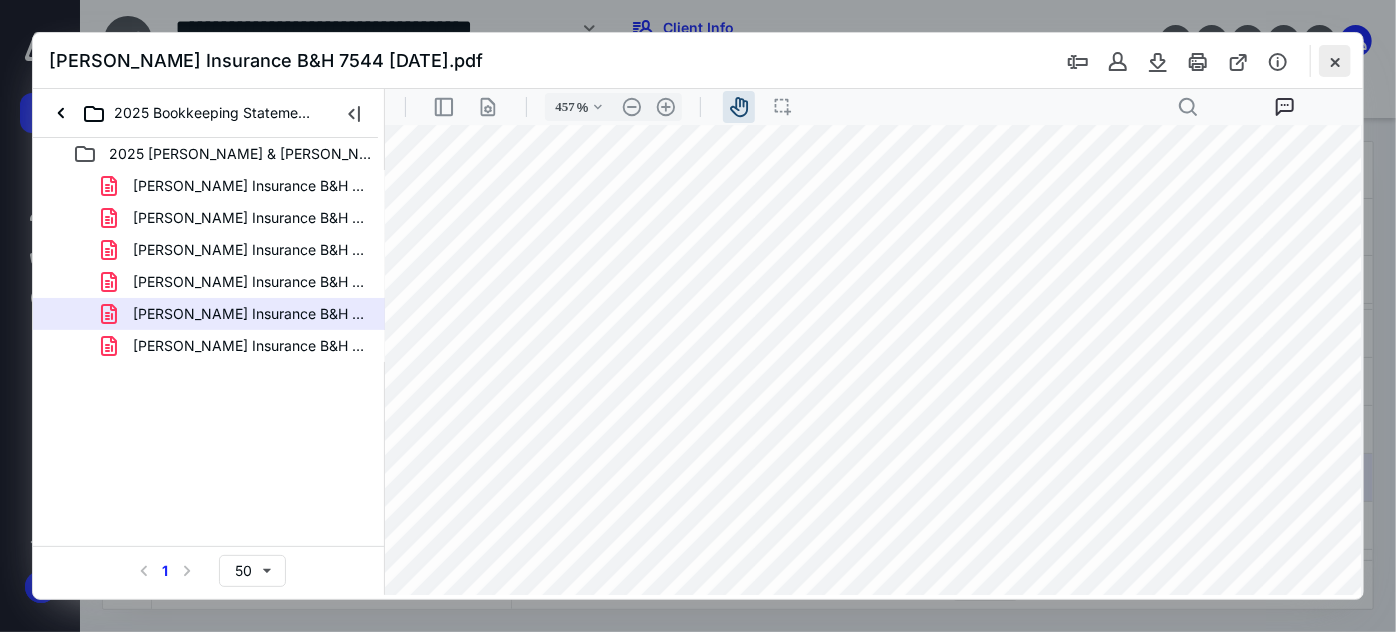 click at bounding box center [1335, 61] 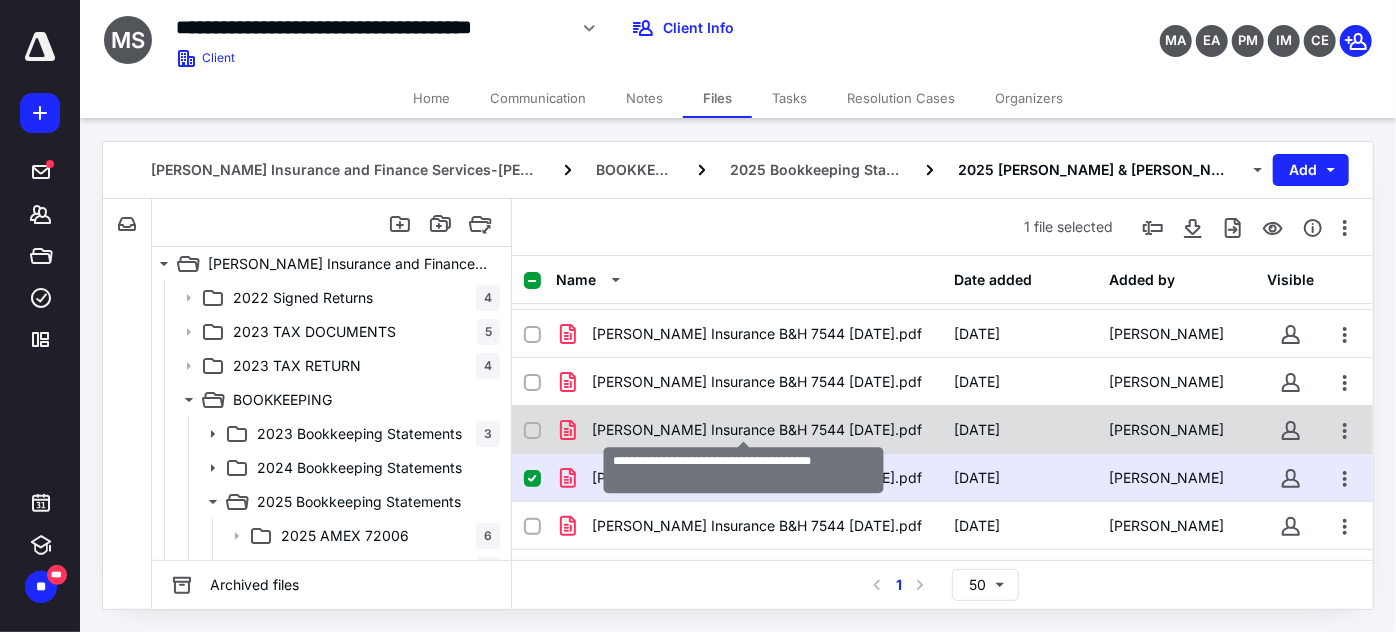 click on "[PERSON_NAME] Insurance B&H 7544 [DATE].pdf" at bounding box center [757, 430] 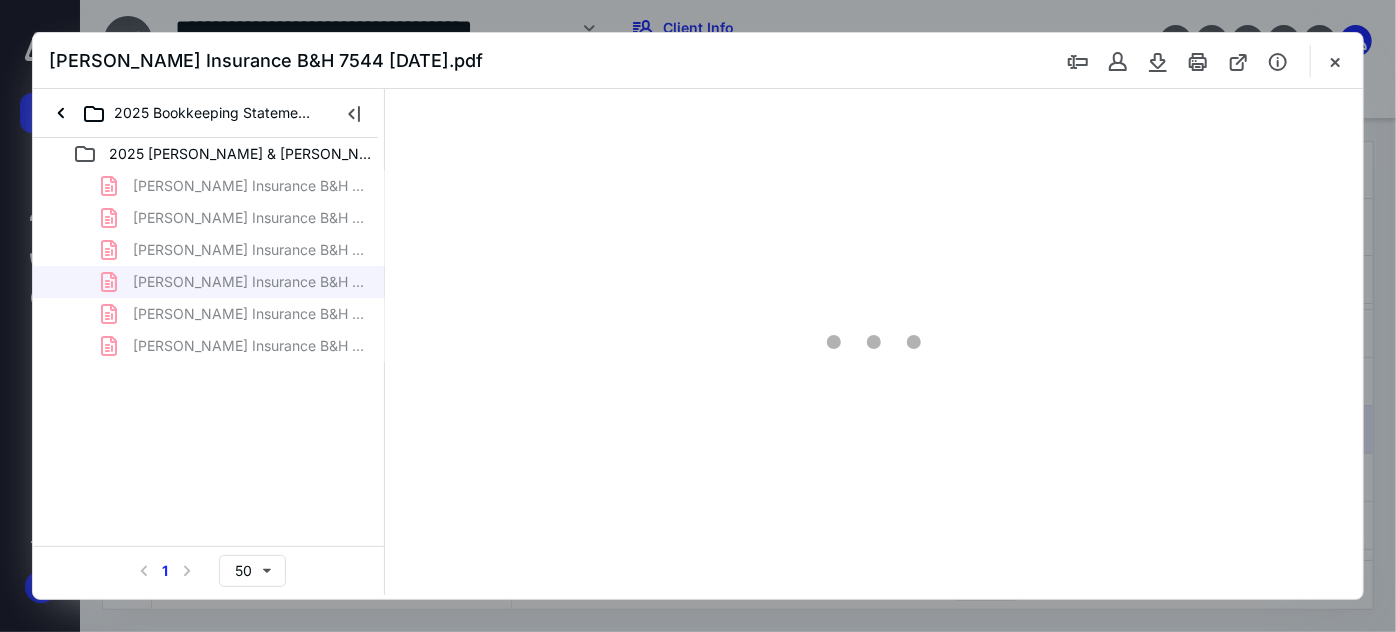 scroll, scrollTop: 0, scrollLeft: 0, axis: both 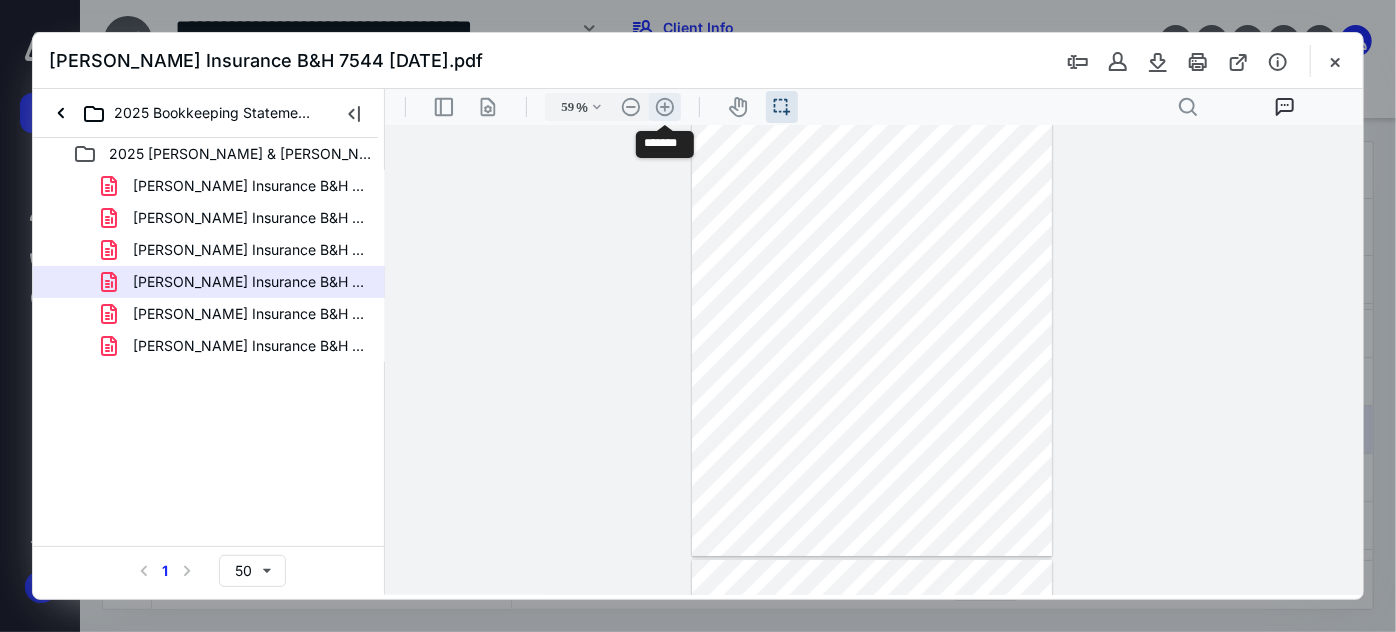 click on ".cls-1{fill:#abb0c4;} icon - header - zoom - in - line" at bounding box center (664, 106) 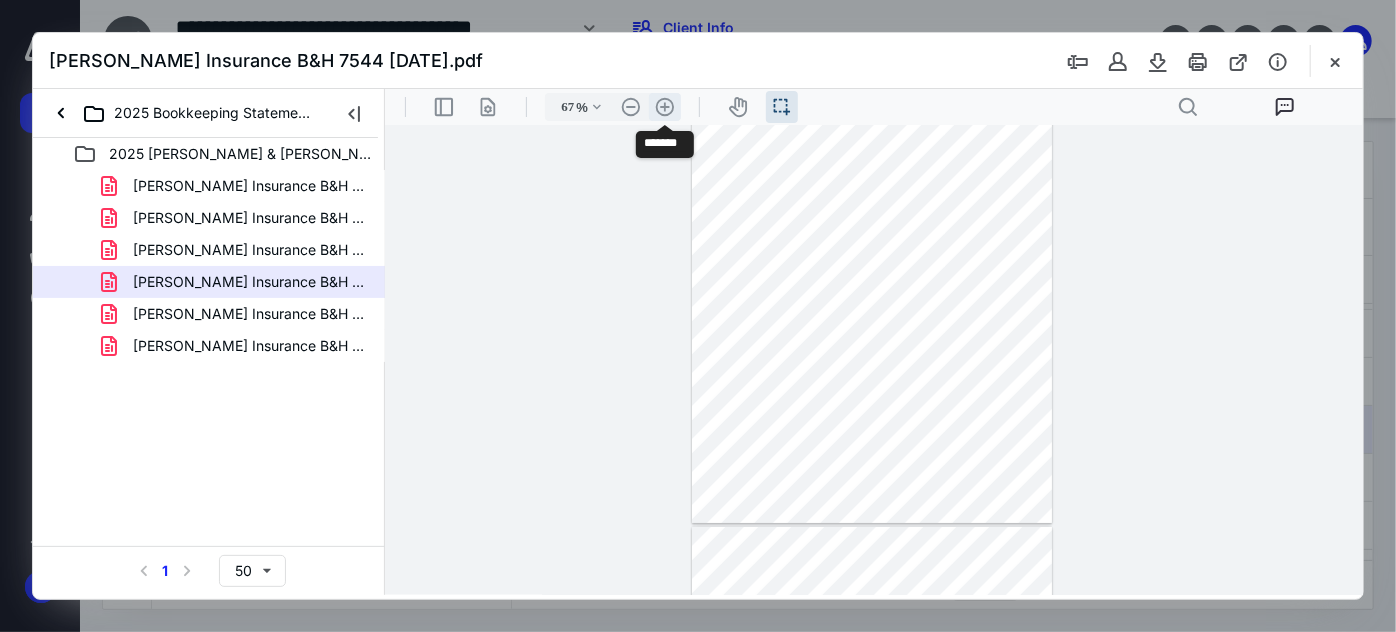 click on ".cls-1{fill:#abb0c4;} icon - header - zoom - in - line" at bounding box center [664, 106] 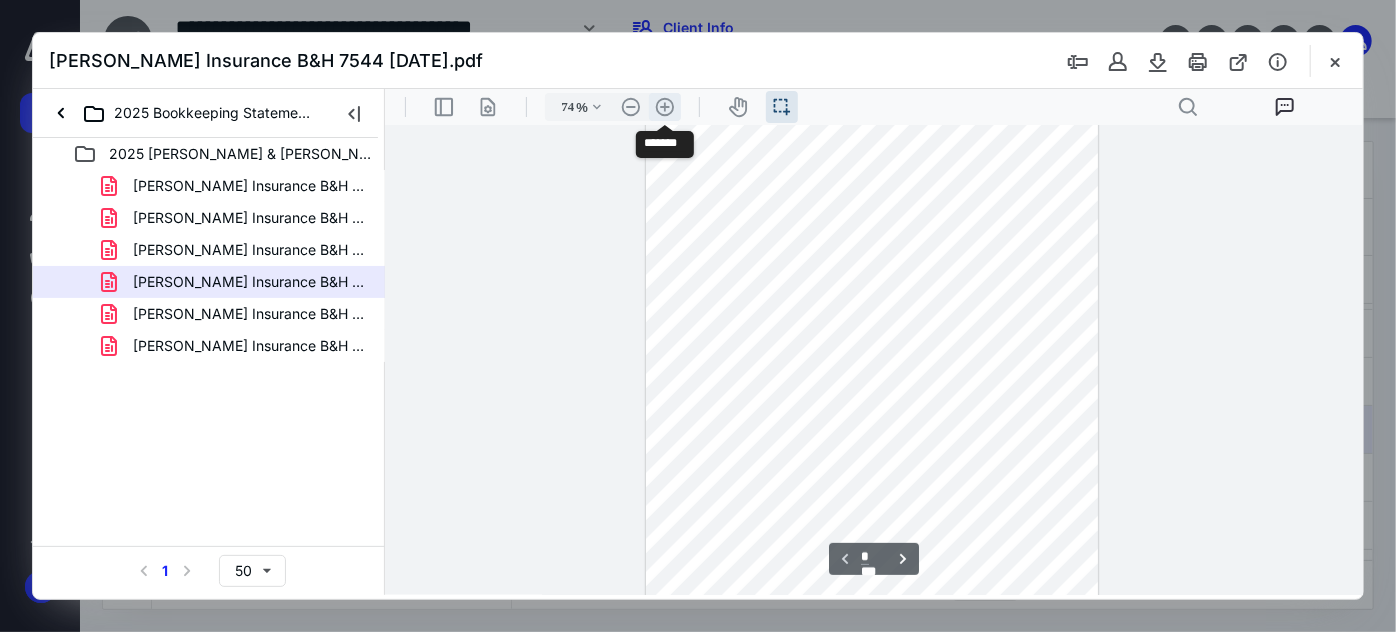 click on ".cls-1{fill:#abb0c4;} icon - header - zoom - in - line" at bounding box center (664, 106) 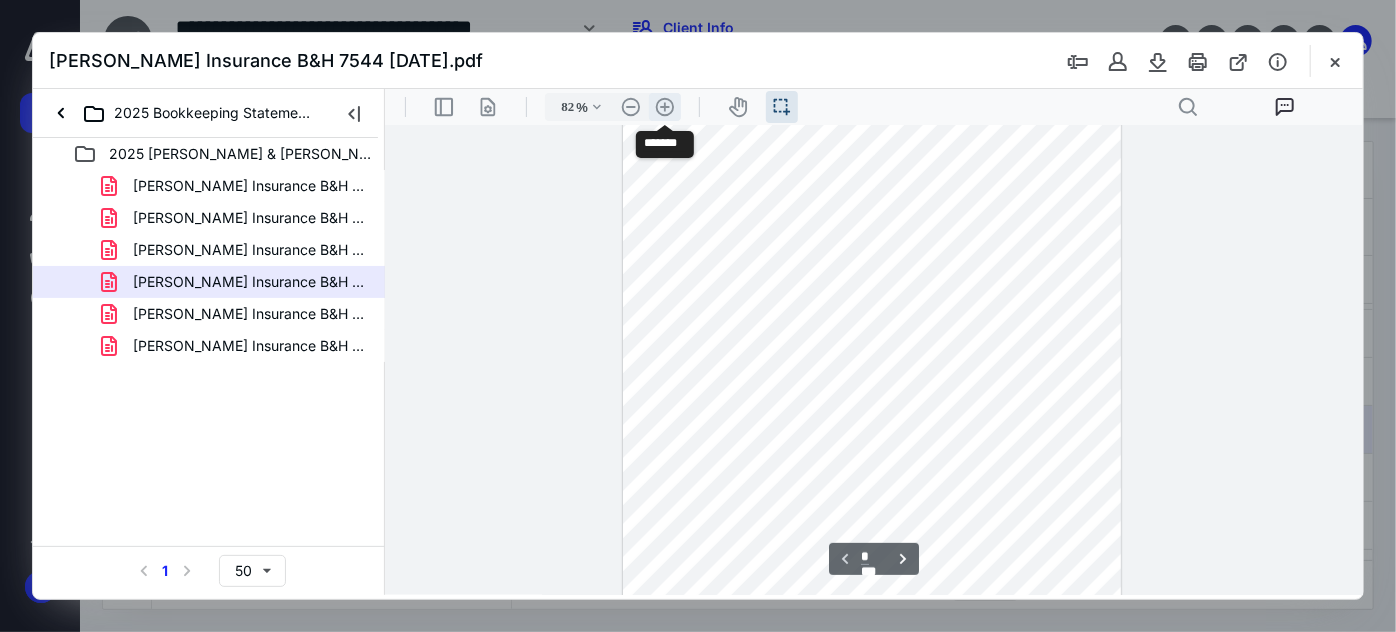 click on ".cls-1{fill:#abb0c4;} icon - header - zoom - in - line" at bounding box center [664, 106] 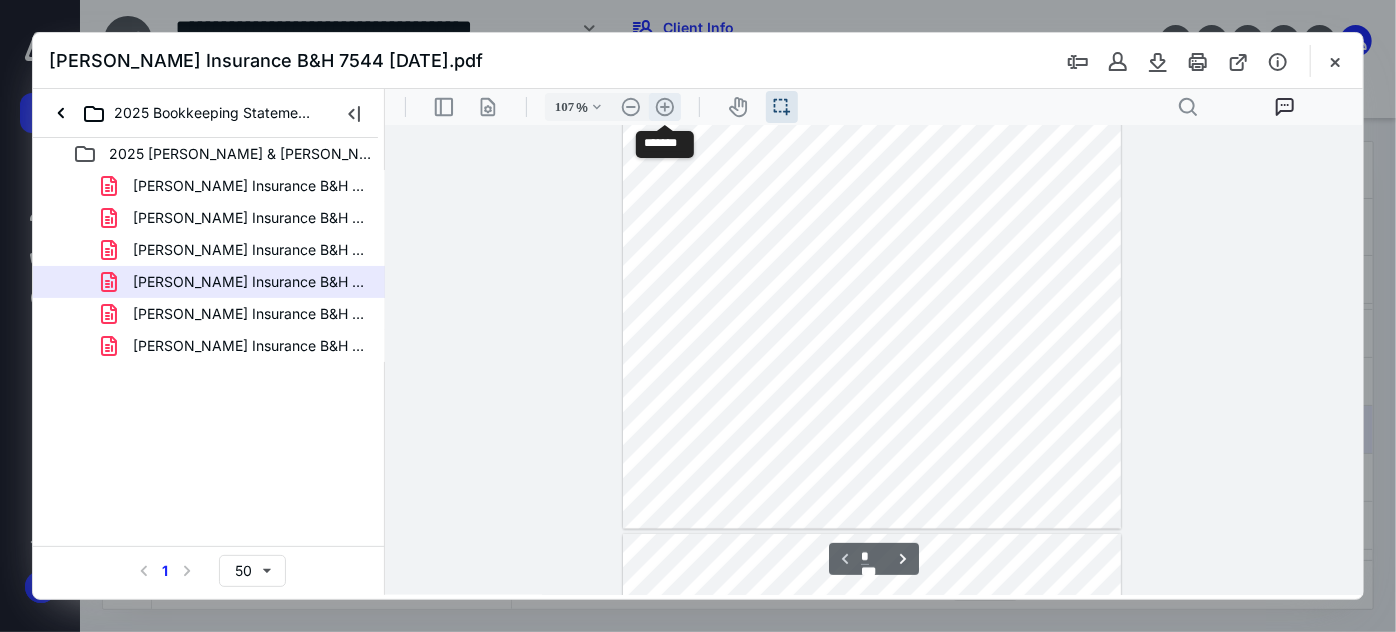 click on ".cls-1{fill:#abb0c4;} icon - header - zoom - in - line" at bounding box center (664, 106) 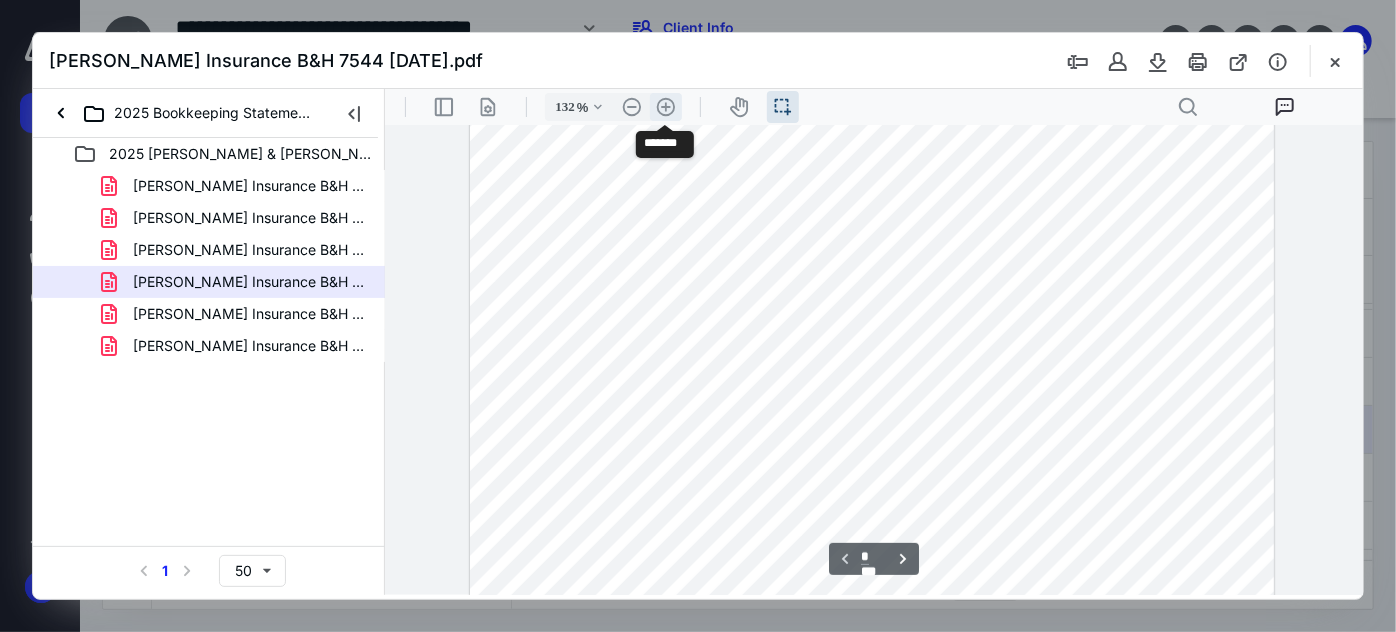 click on ".cls-1{fill:#abb0c4;} icon - header - zoom - in - line" at bounding box center [665, 106] 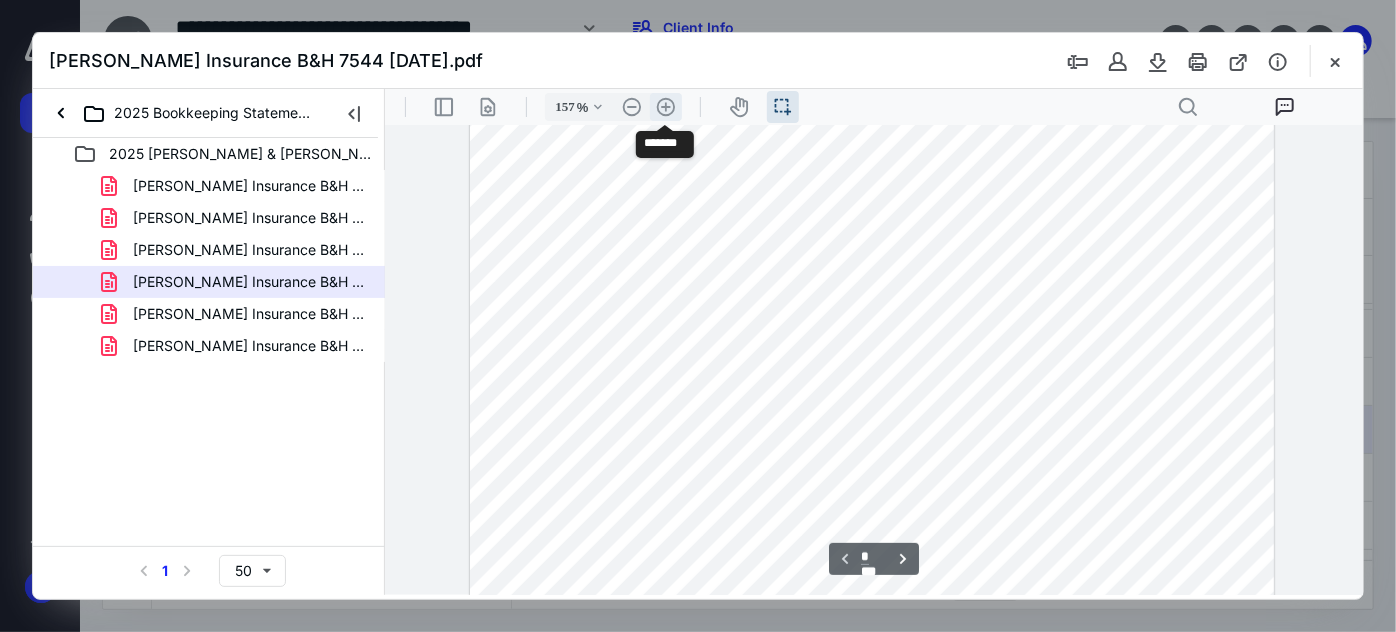 scroll, scrollTop: 461, scrollLeft: 0, axis: vertical 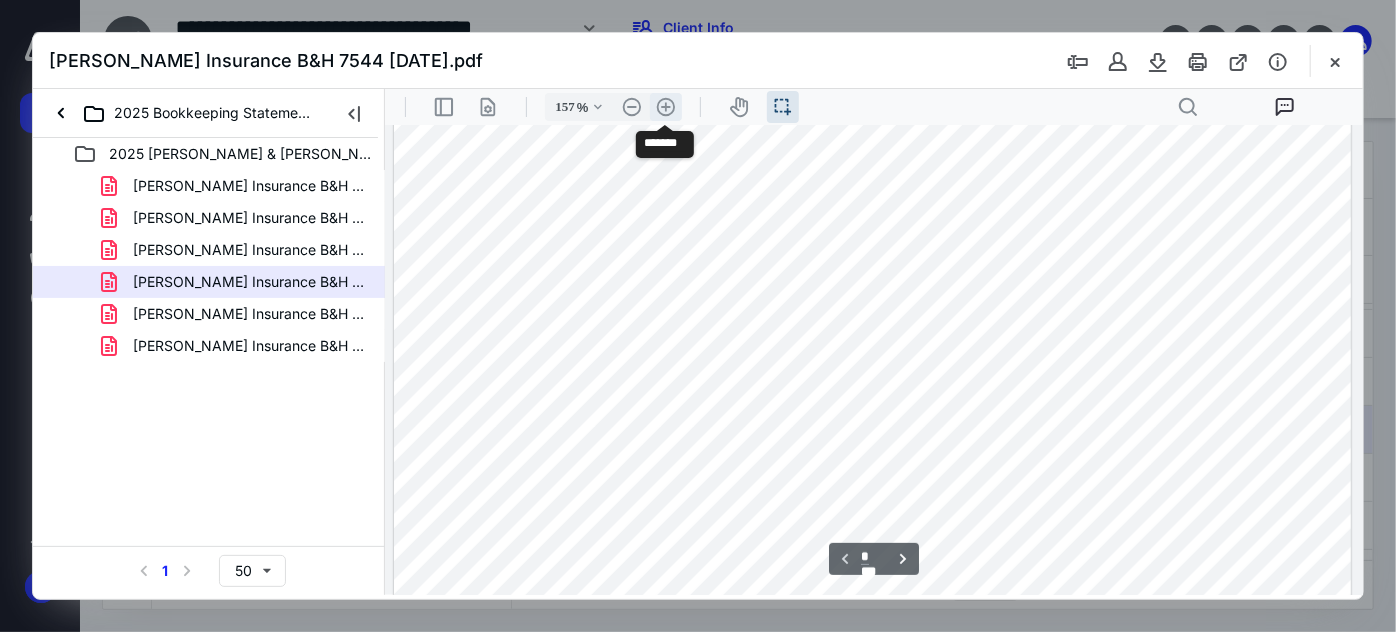 click on ".cls-1{fill:#abb0c4;} icon - header - zoom - in - line" at bounding box center (665, 106) 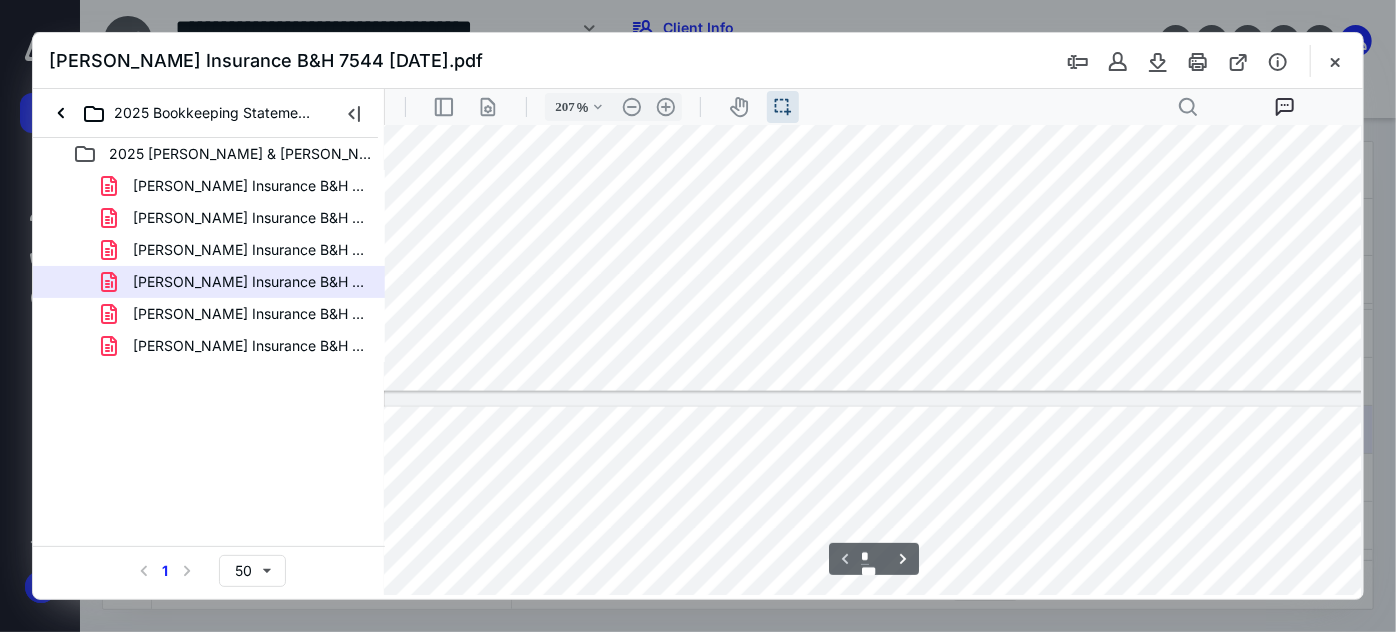 type on "*" 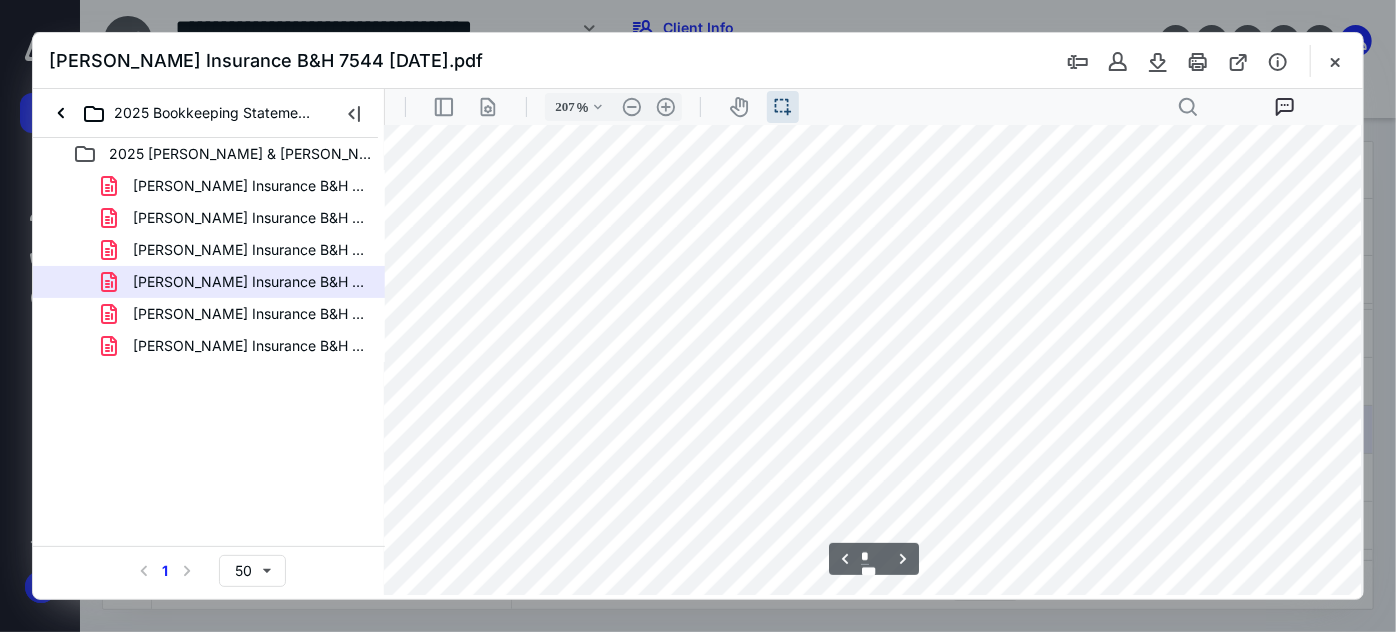 scroll, scrollTop: 2132, scrollLeft: 157, axis: both 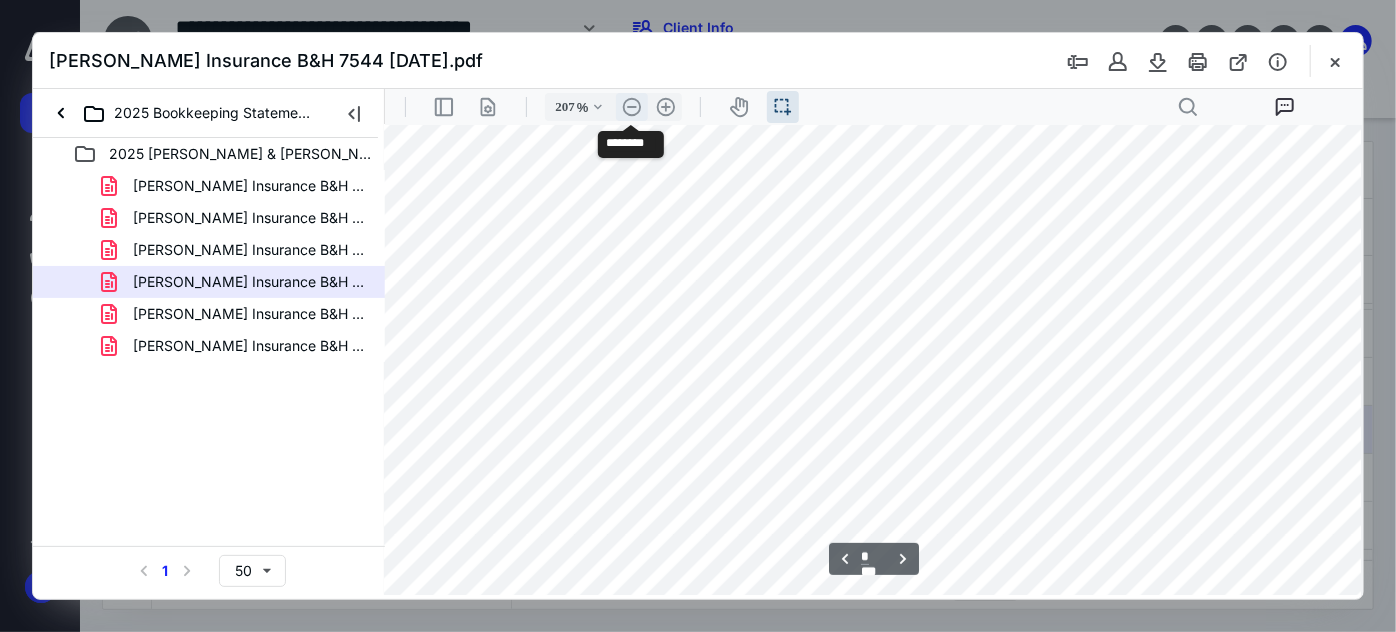 click on ".cls-1{fill:#abb0c4;} icon - header - zoom - out - line" at bounding box center (631, 106) 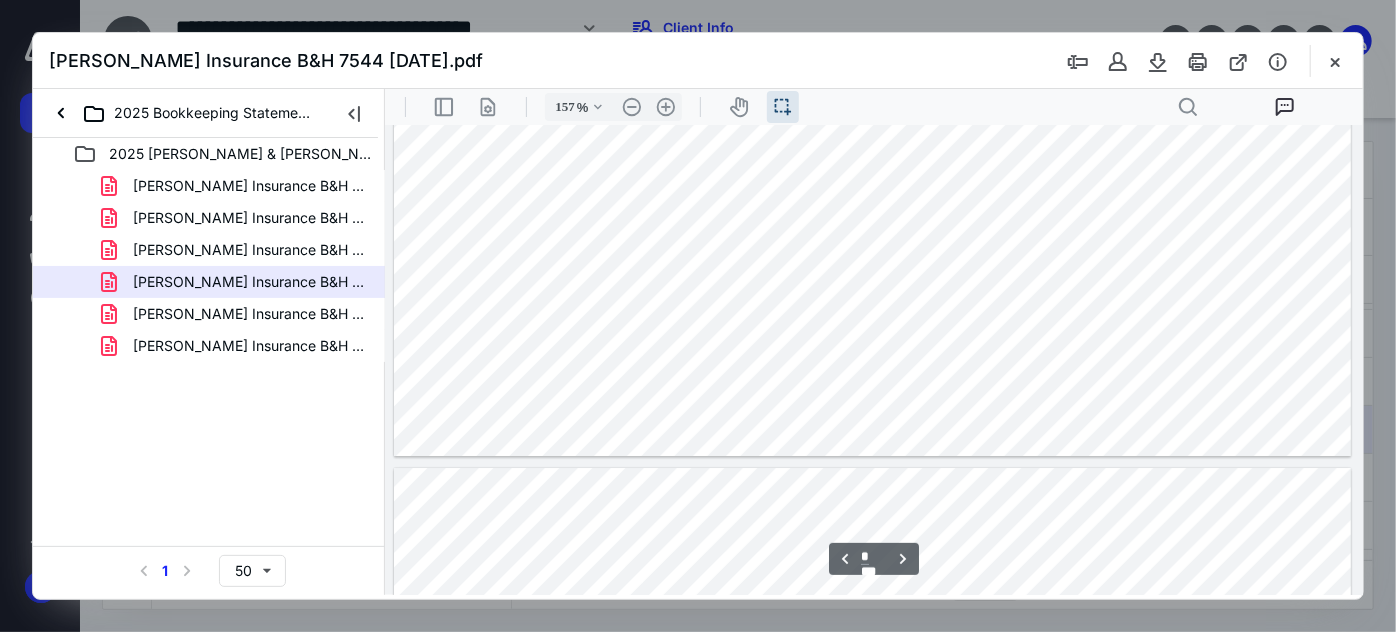 type on "*" 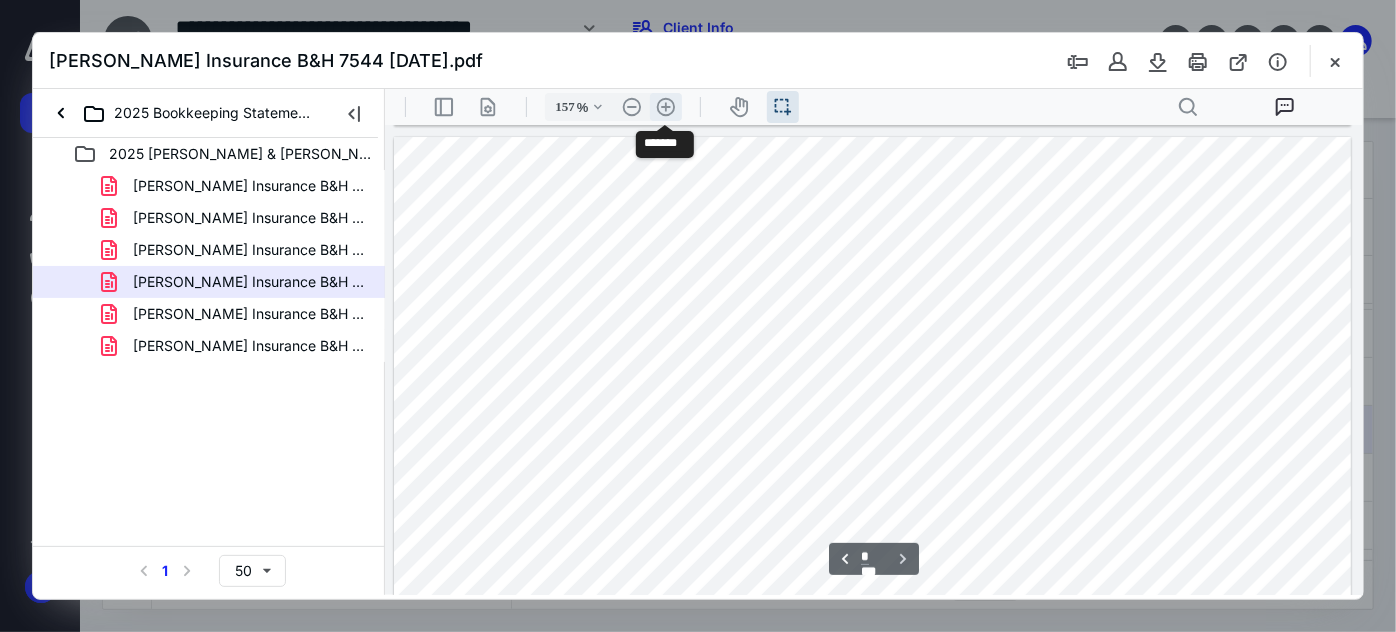 click on ".cls-1{fill:#abb0c4;} icon - header - zoom - in - line" at bounding box center (665, 106) 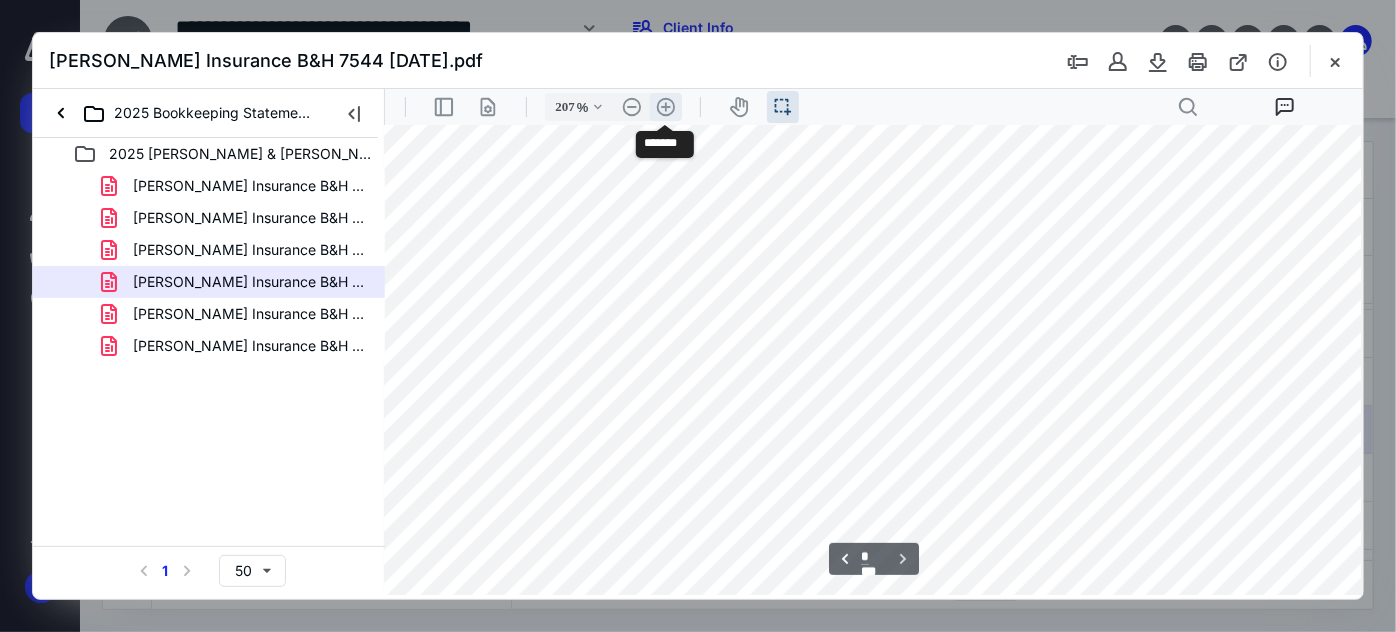 click on ".cls-1{fill:#abb0c4;} icon - header - zoom - in - line" at bounding box center [665, 106] 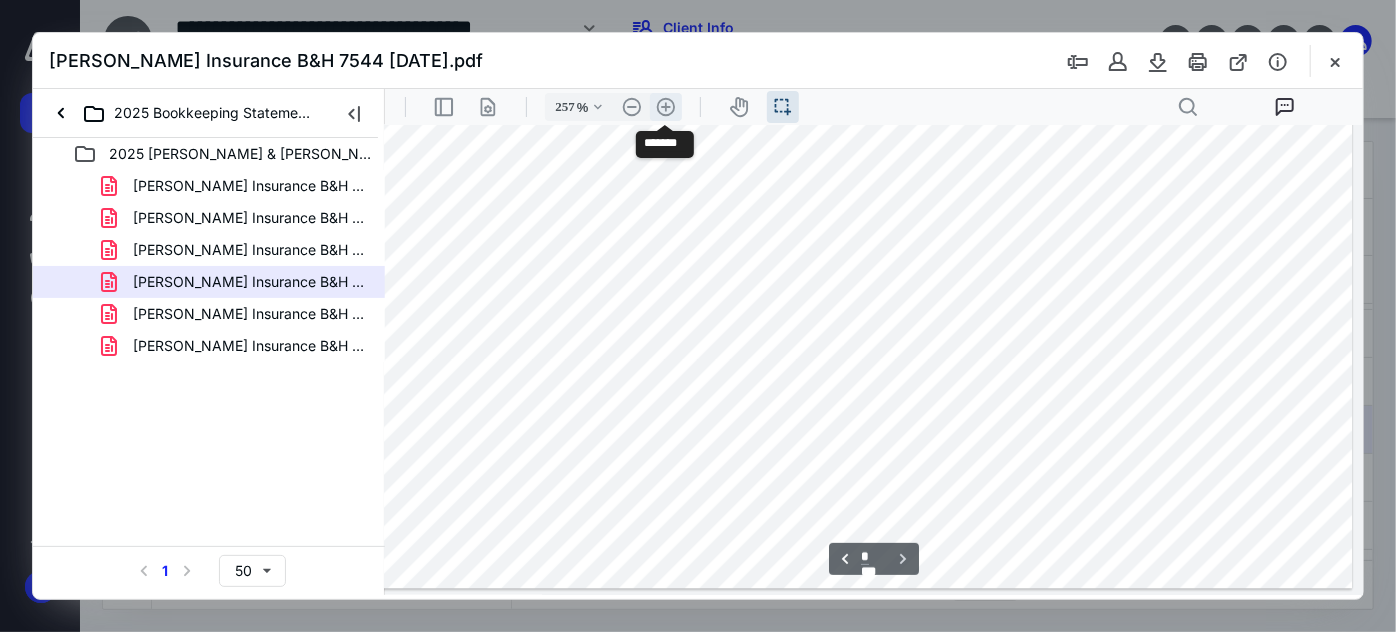 click on ".cls-1{fill:#abb0c4;} icon - header - zoom - in - line" at bounding box center [665, 106] 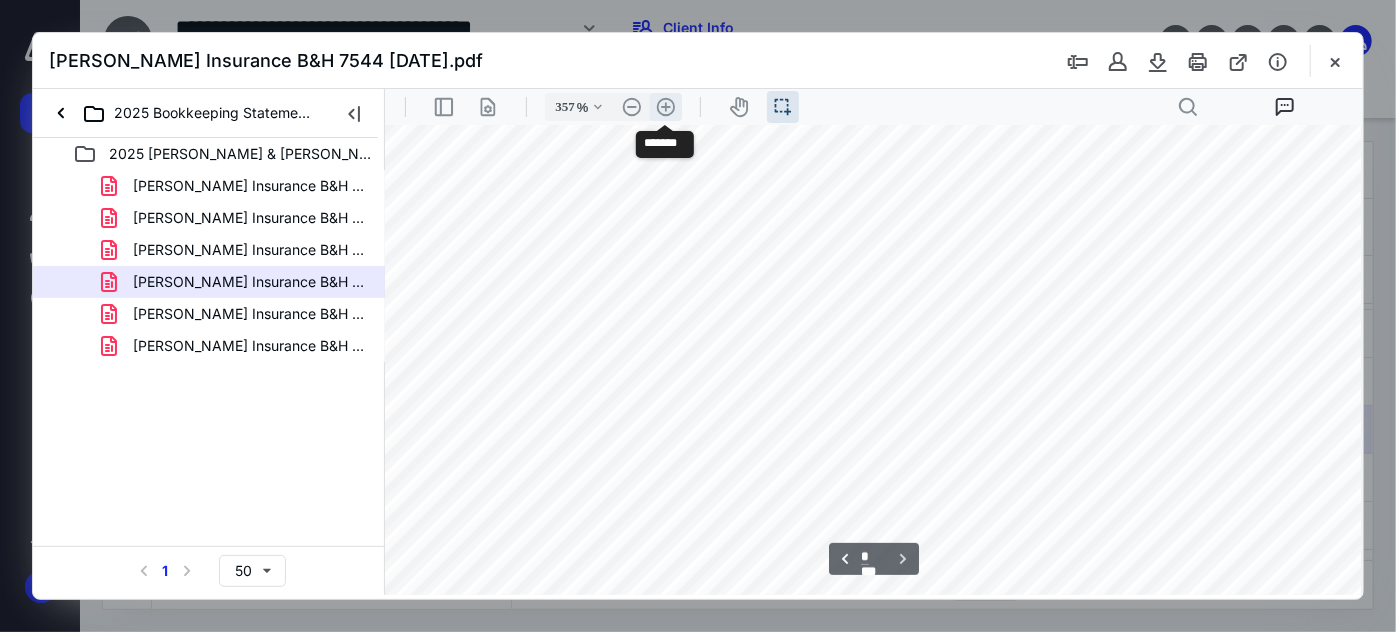 click on ".cls-1{fill:#abb0c4;} icon - header - zoom - in - line" at bounding box center [665, 106] 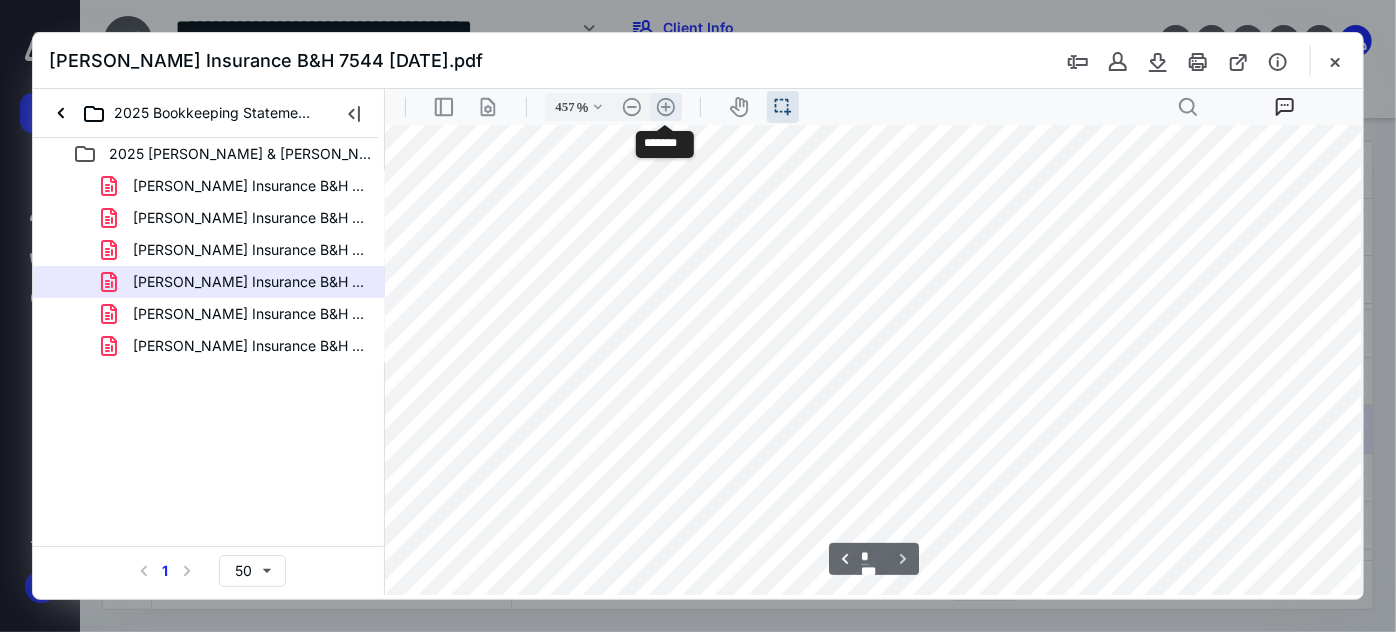 scroll, scrollTop: 11346, scrollLeft: 941, axis: both 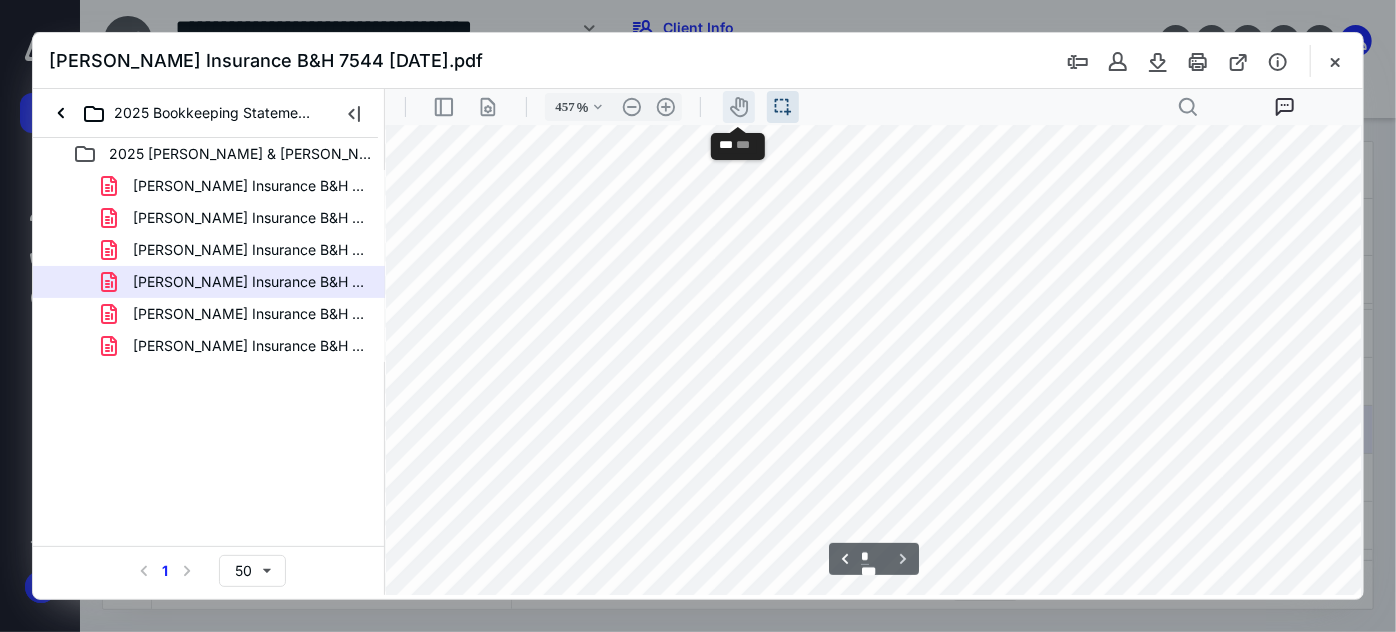 click on "icon-header-pan20" at bounding box center [738, 106] 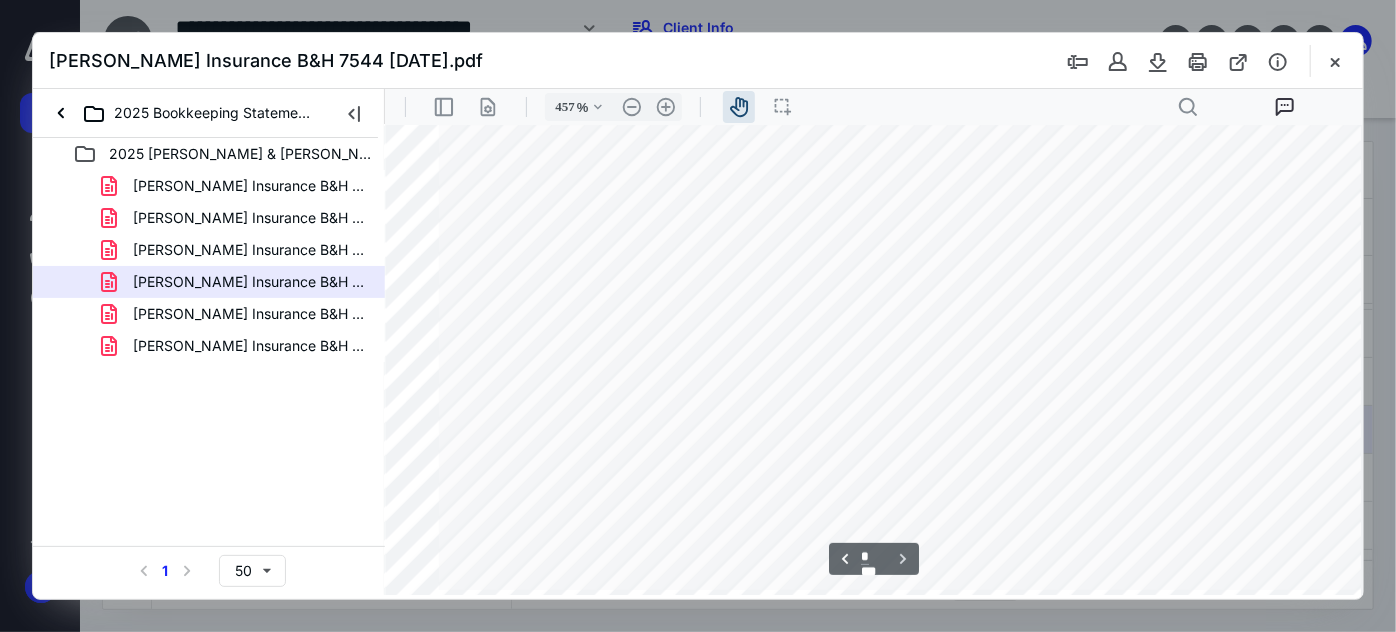 scroll, scrollTop: 11460, scrollLeft: 202, axis: both 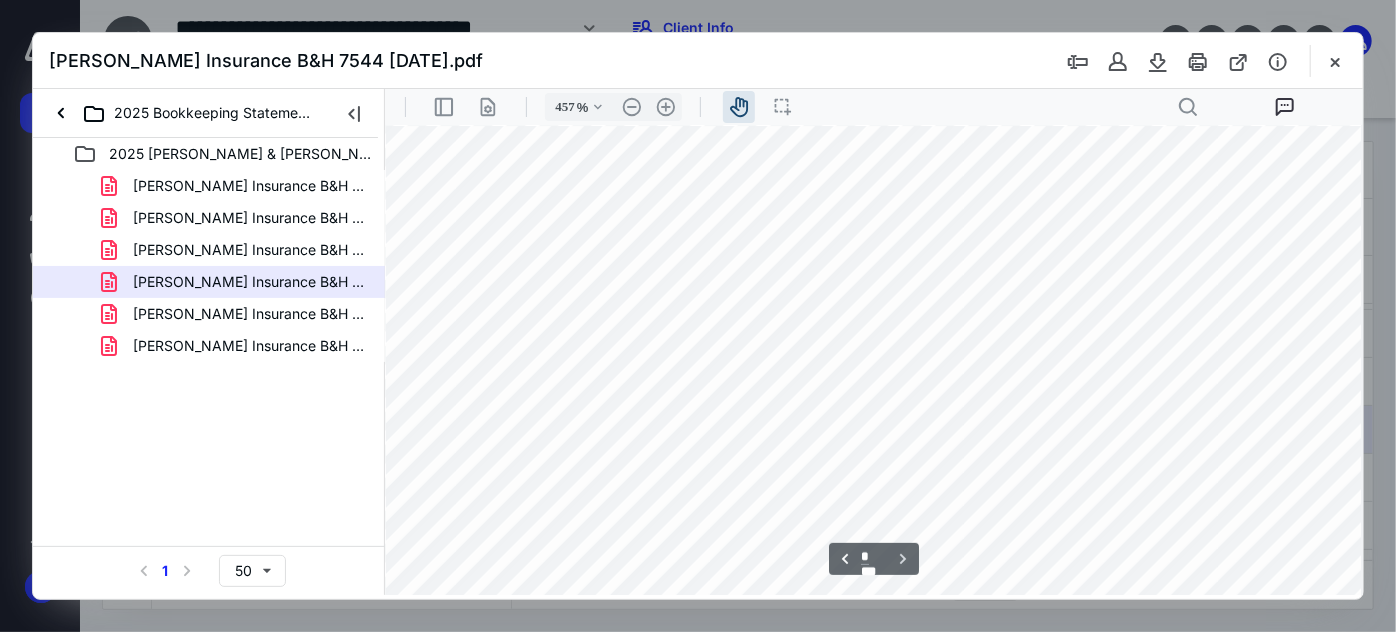 drag, startPoint x: 589, startPoint y: 414, endPoint x: 584, endPoint y: 259, distance: 155.08063 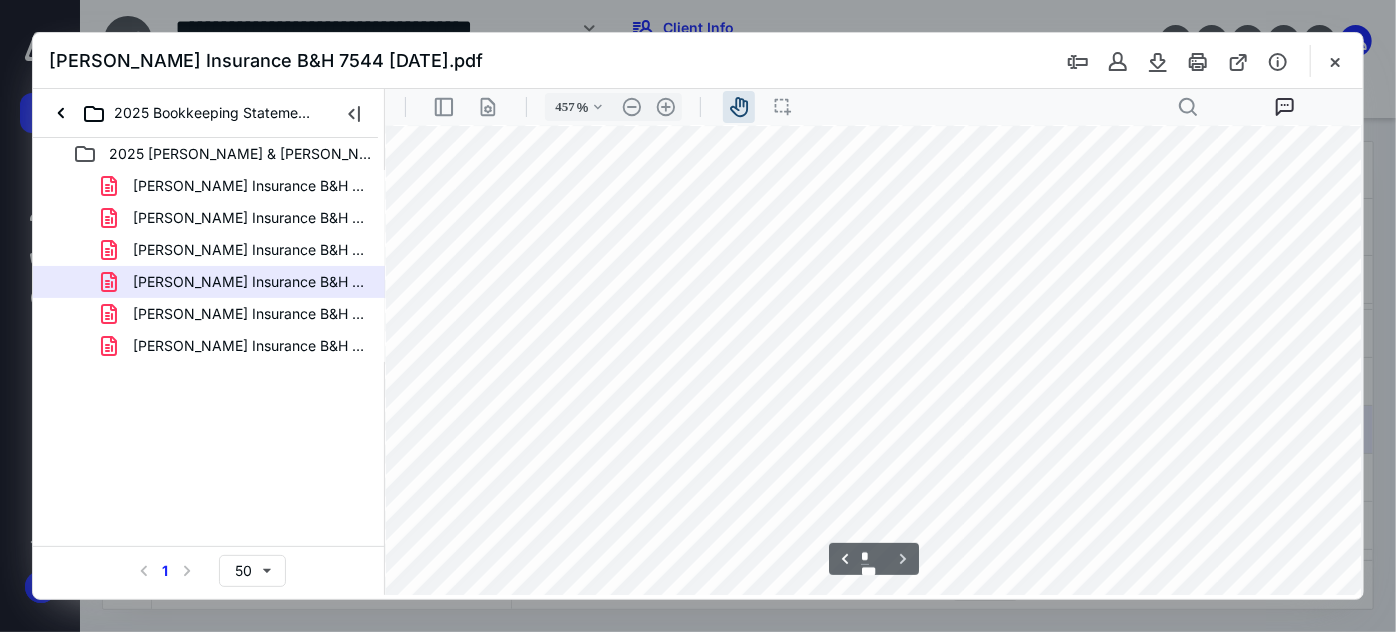 scroll, scrollTop: 11501, scrollLeft: 946, axis: both 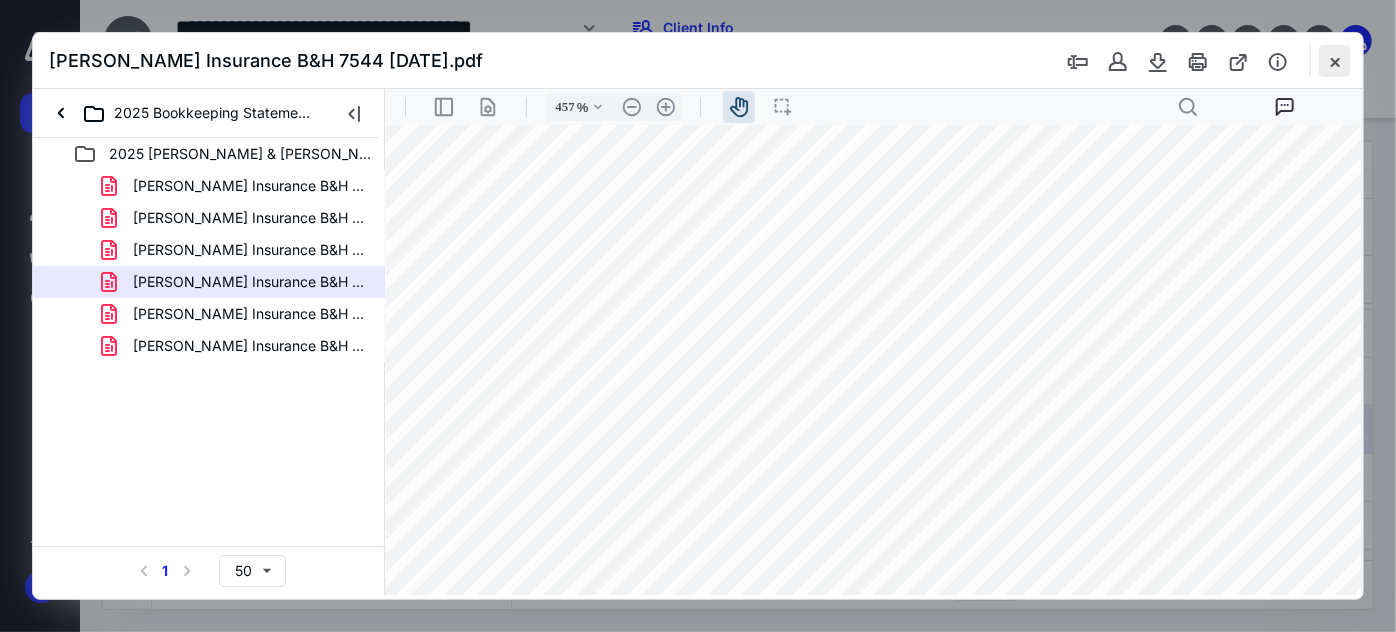 click at bounding box center [1335, 61] 